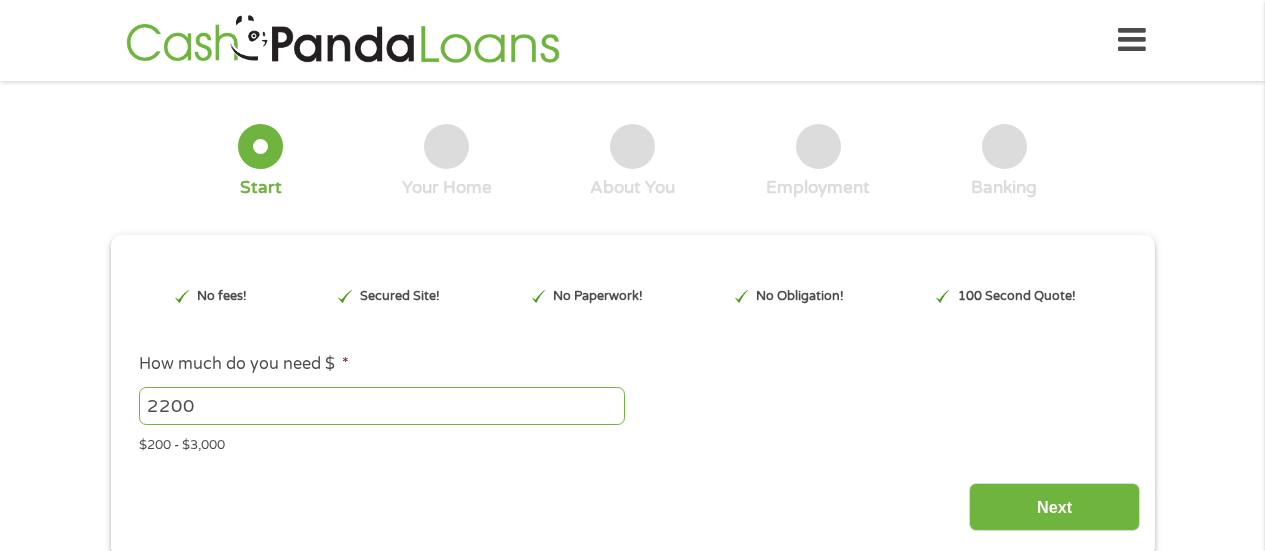 scroll, scrollTop: 0, scrollLeft: 0, axis: both 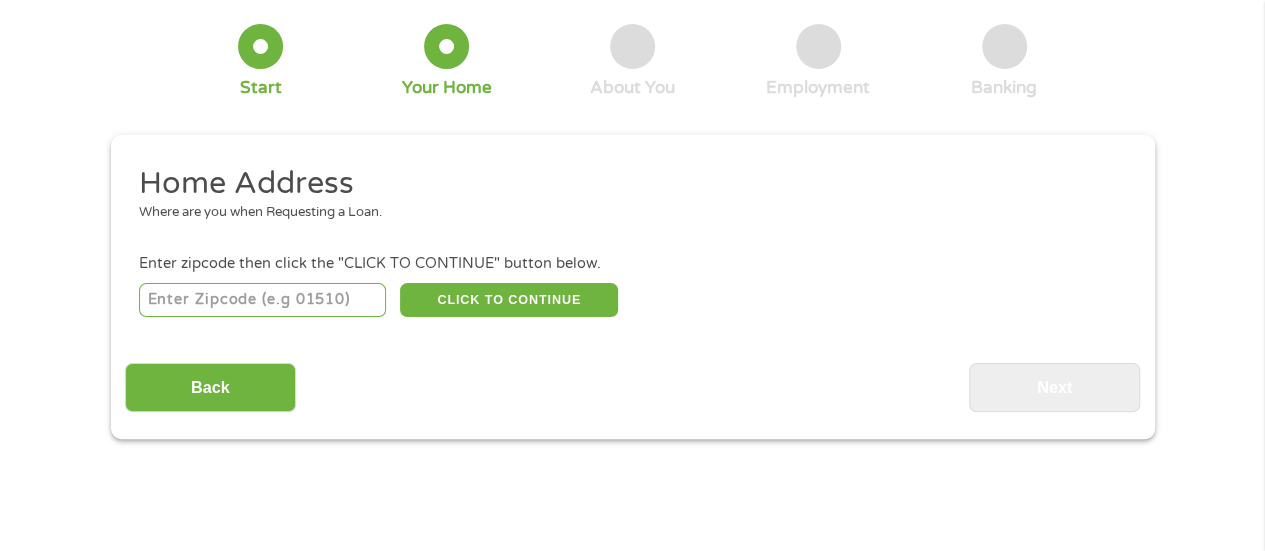 click at bounding box center (262, 300) 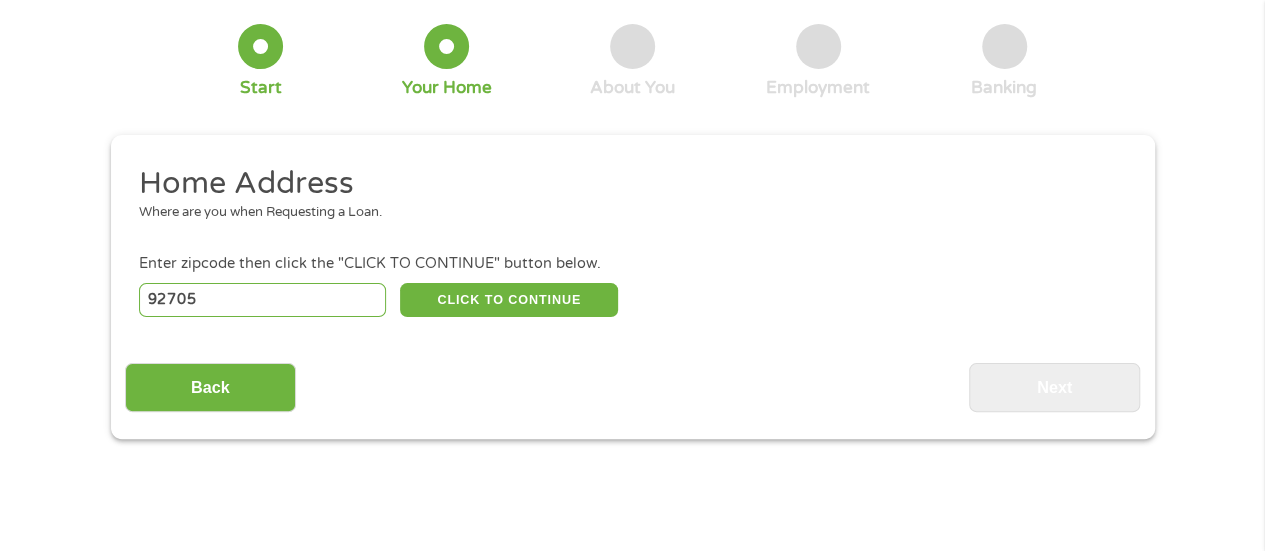 type on "92705" 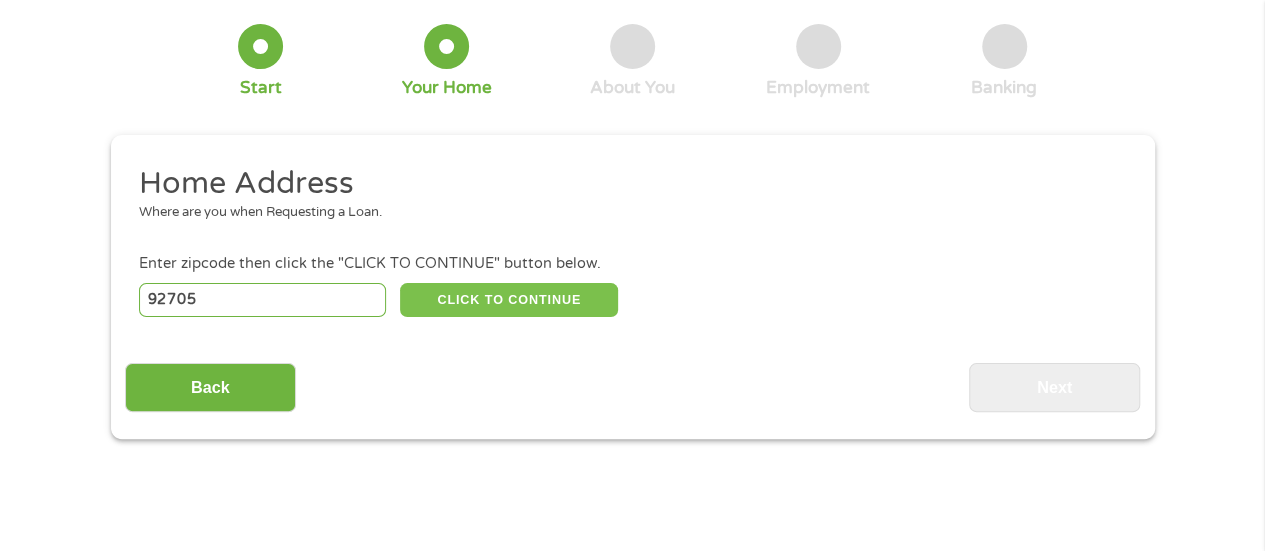 click on "CLICK TO CONTINUE" at bounding box center [509, 300] 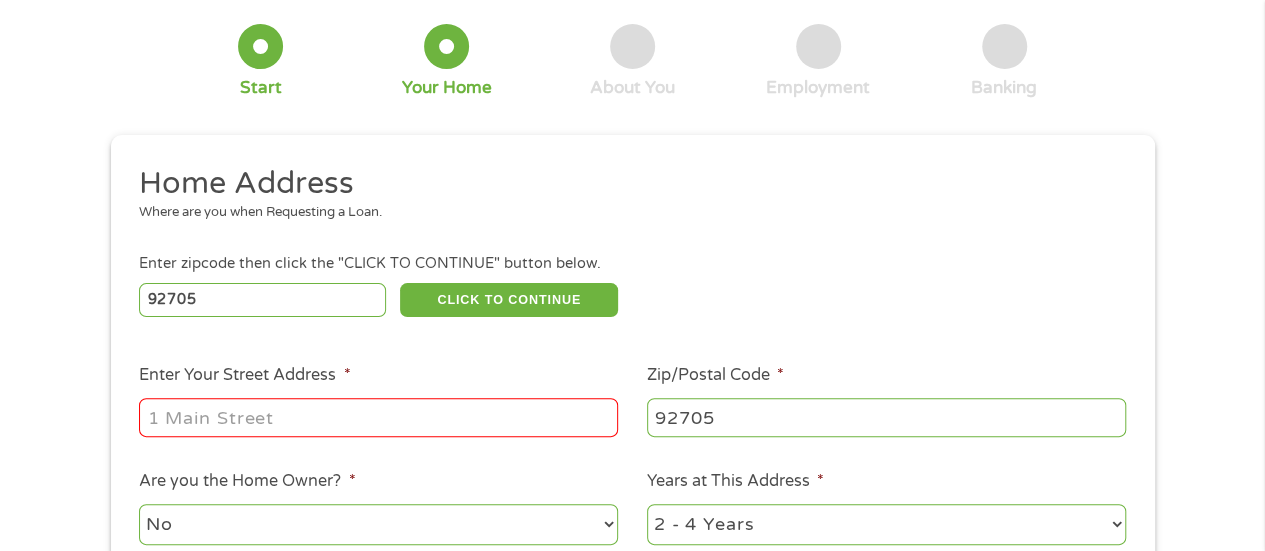 click on "Enter Your Street Address *" at bounding box center (378, 417) 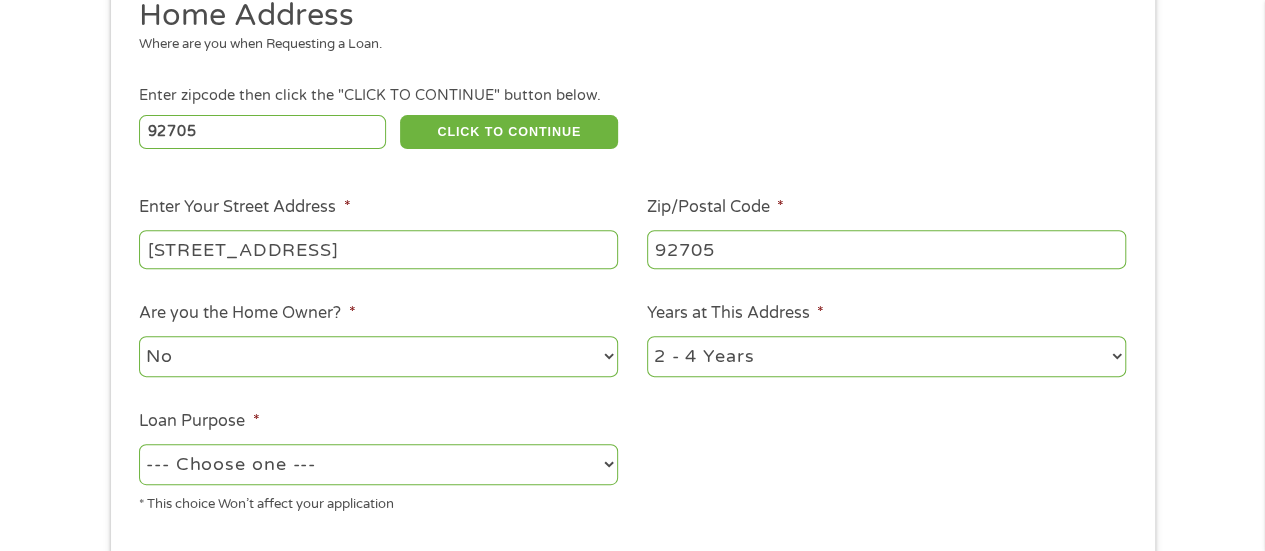 scroll, scrollTop: 300, scrollLeft: 0, axis: vertical 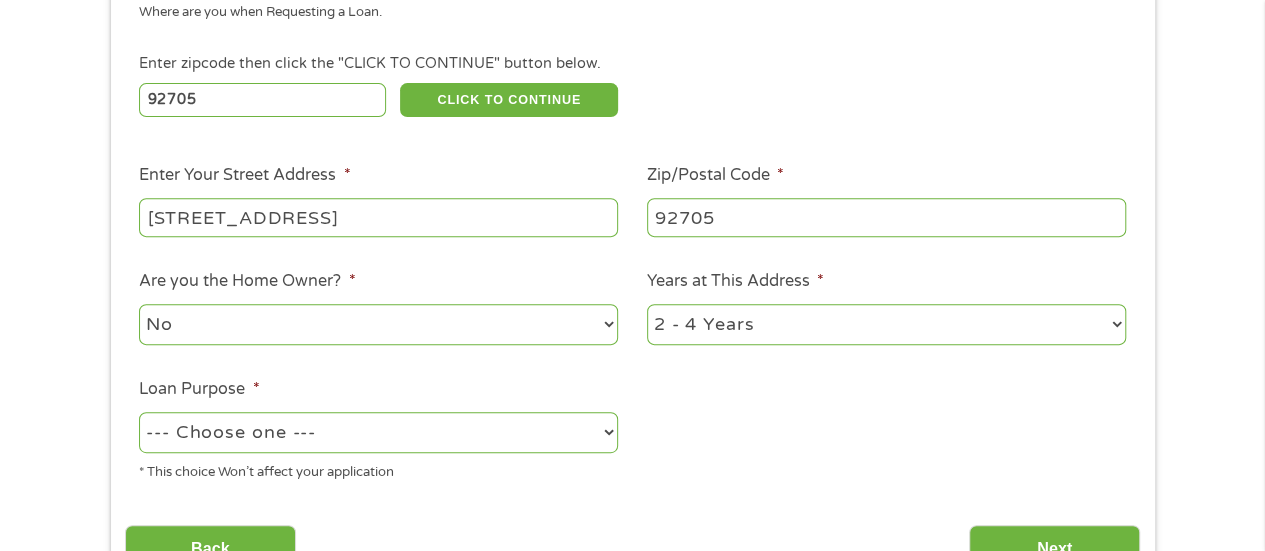 type on "[STREET_ADDRESS]" 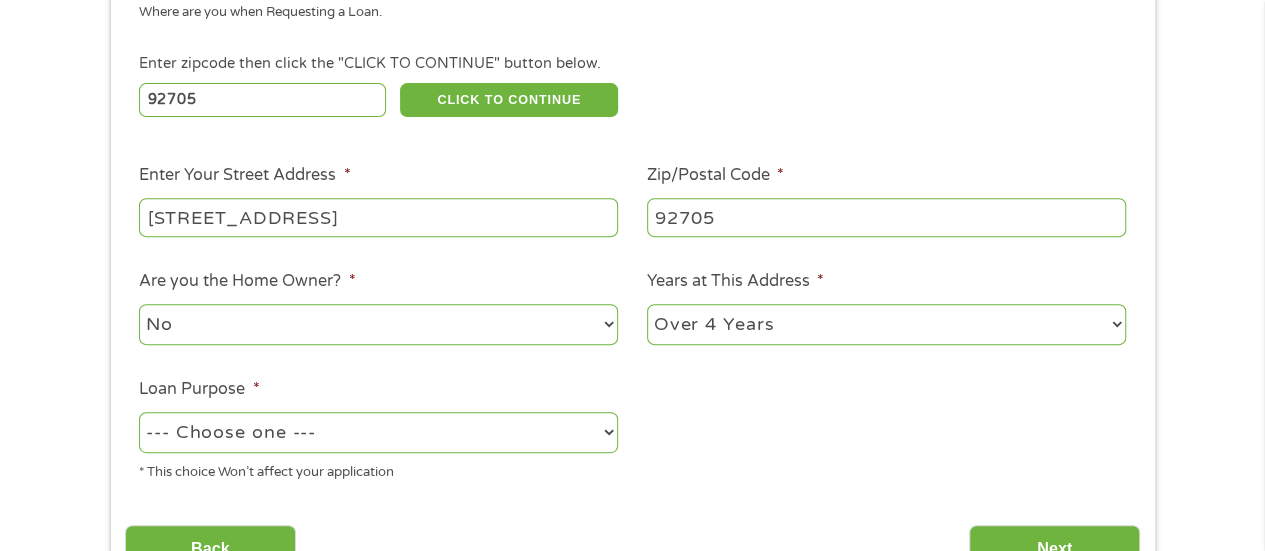 click on "--- Choose one --- Pay Bills Debt Consolidation Home Improvement Major Purchase Car Loan Short Term Cash Medical Expenses Other" at bounding box center [378, 432] 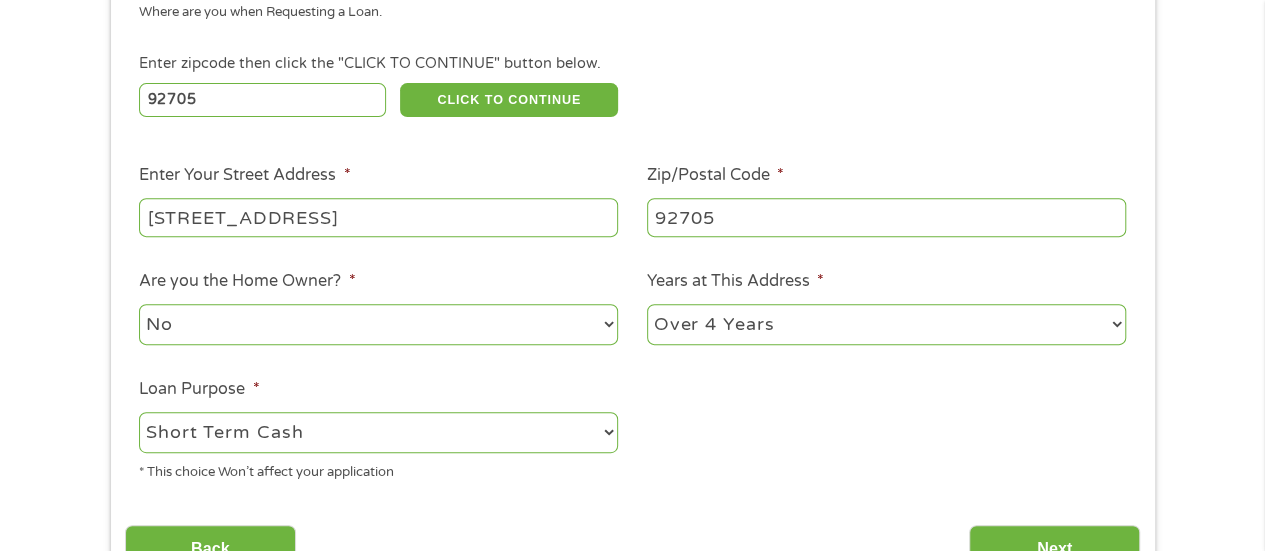 click on "--- Choose one --- Pay Bills Debt Consolidation Home Improvement Major Purchase Car Loan Short Term Cash Medical Expenses Other" at bounding box center [378, 432] 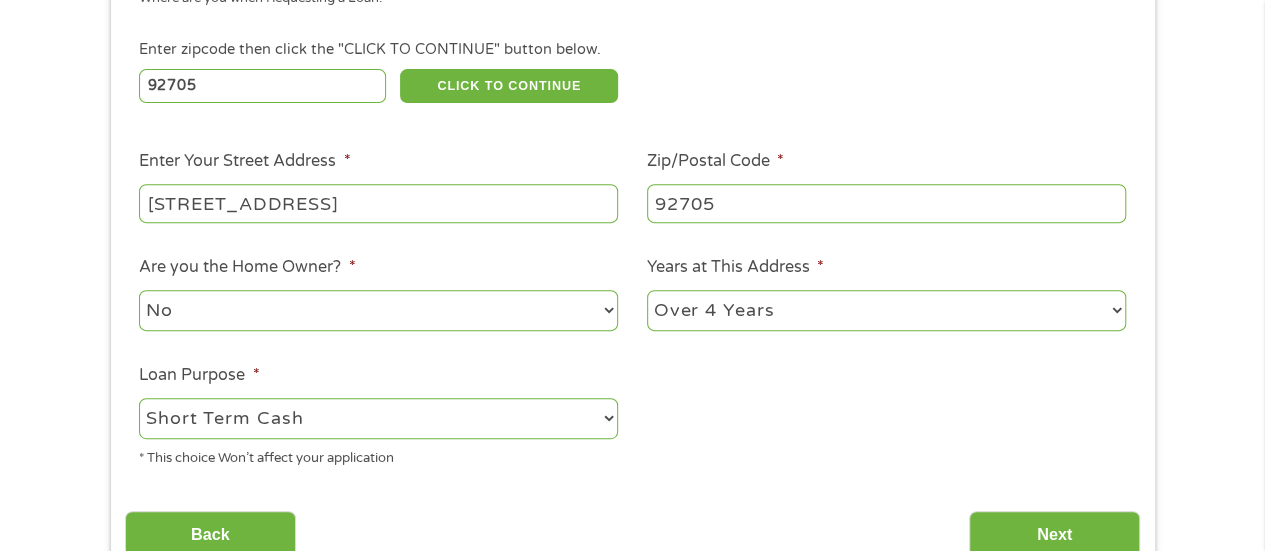 scroll, scrollTop: 500, scrollLeft: 0, axis: vertical 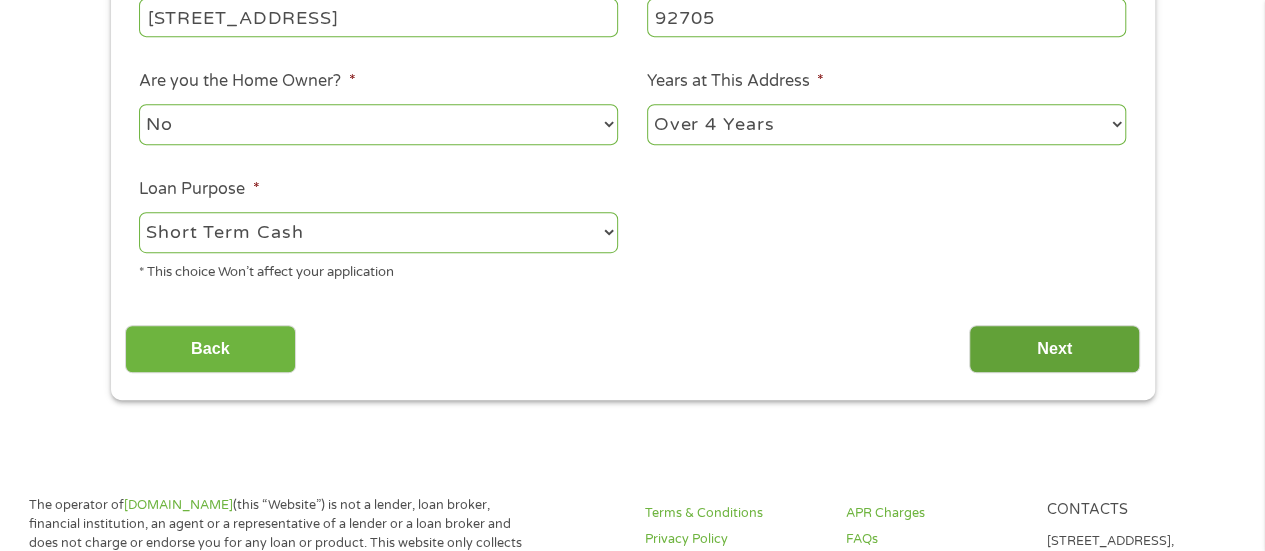 click on "Next" at bounding box center (1054, 349) 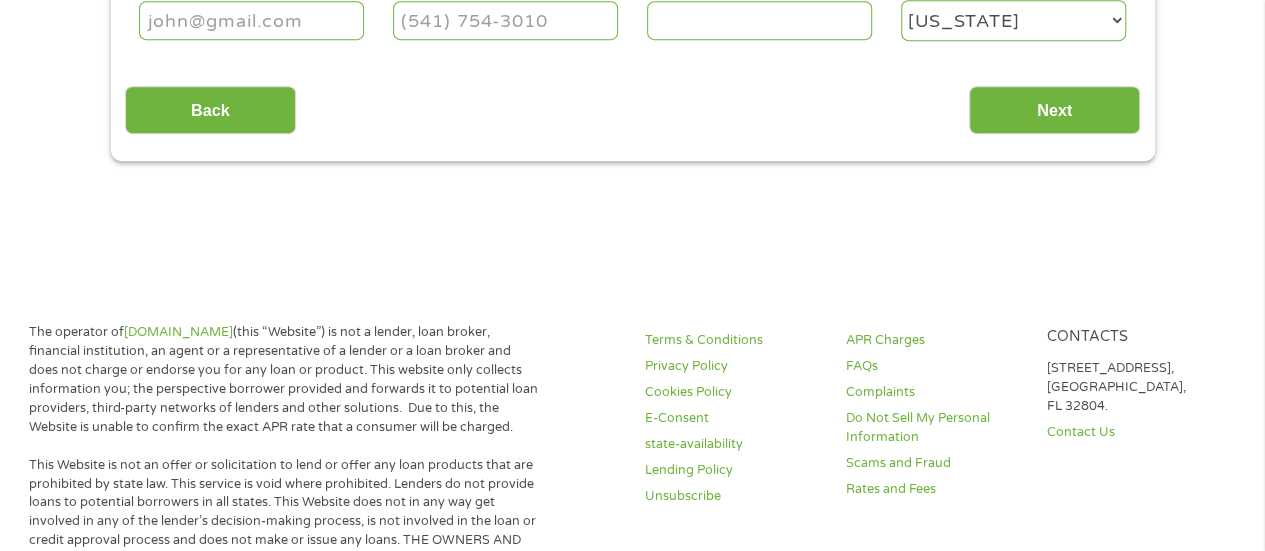 scroll, scrollTop: 8, scrollLeft: 8, axis: both 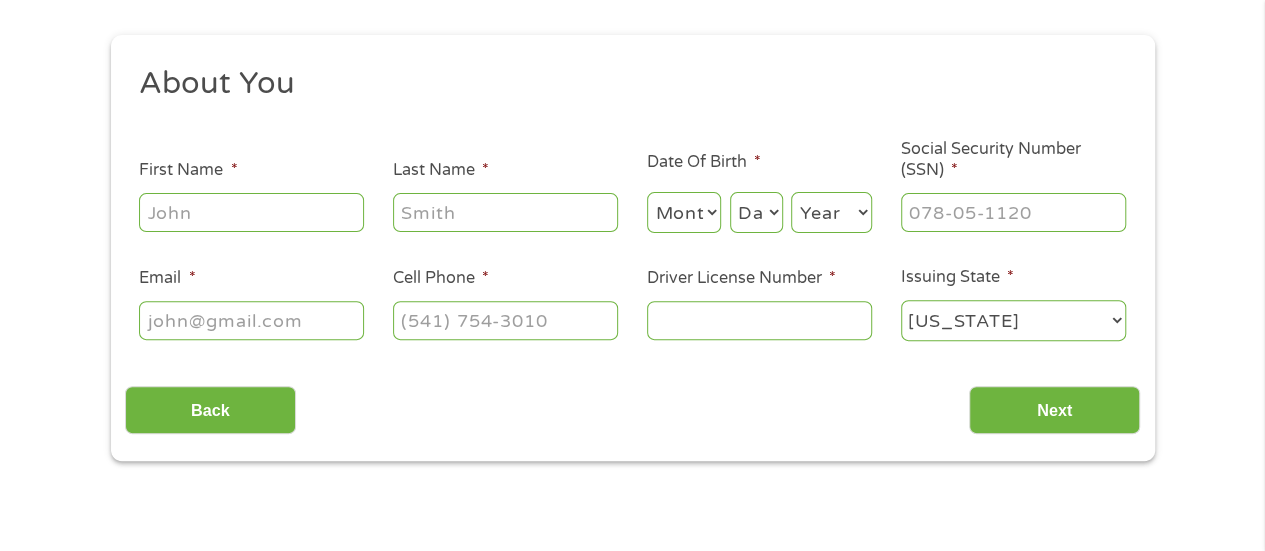 click on "First Name *" at bounding box center (251, 212) 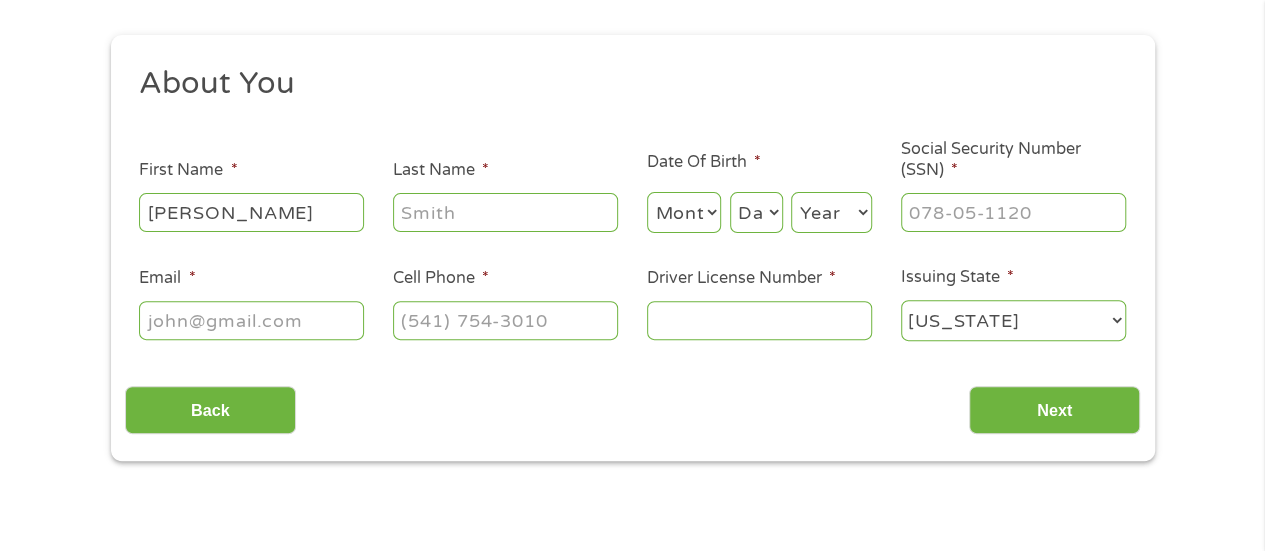 type on "[PERSON_NAME]" 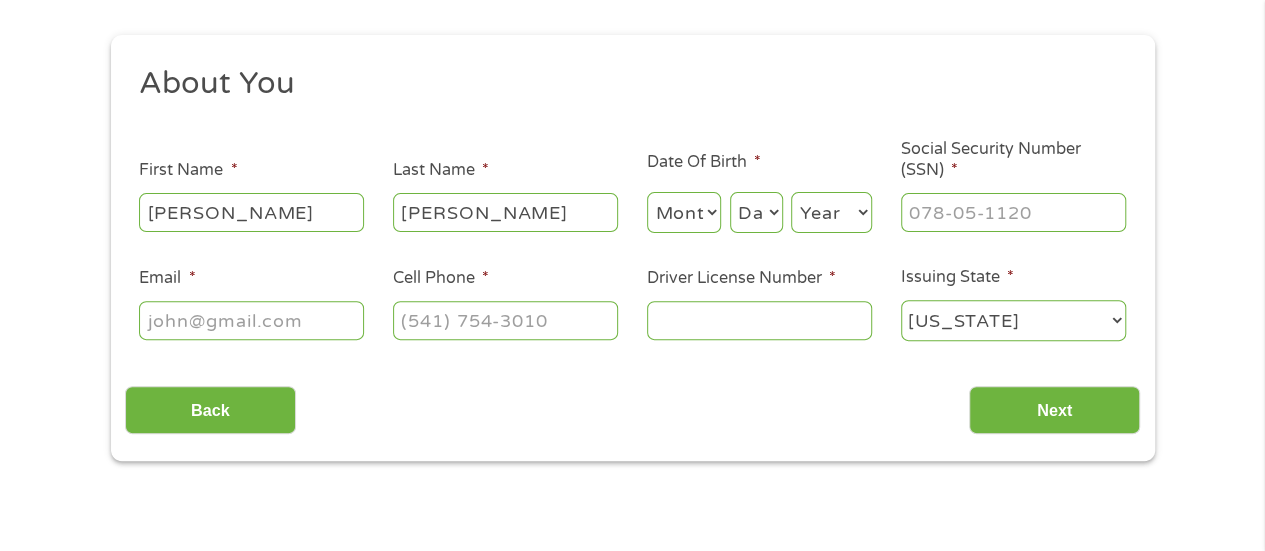 type on "[PERSON_NAME]" 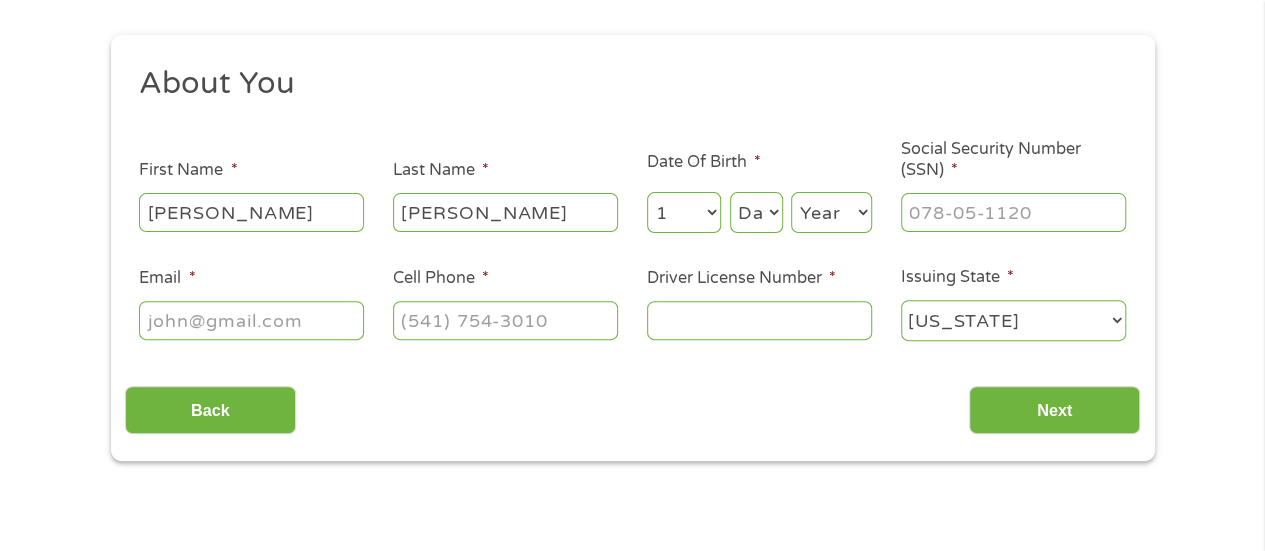 click on "Month 1 2 3 4 5 6 7 8 9 10 11 12" at bounding box center (684, 212) 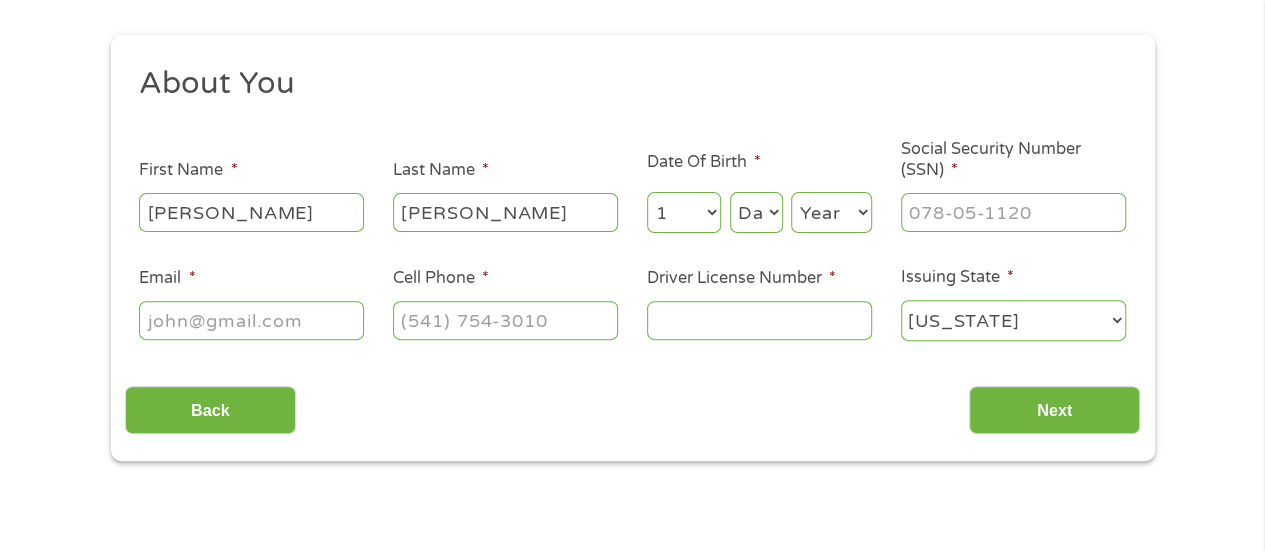 select on "22" 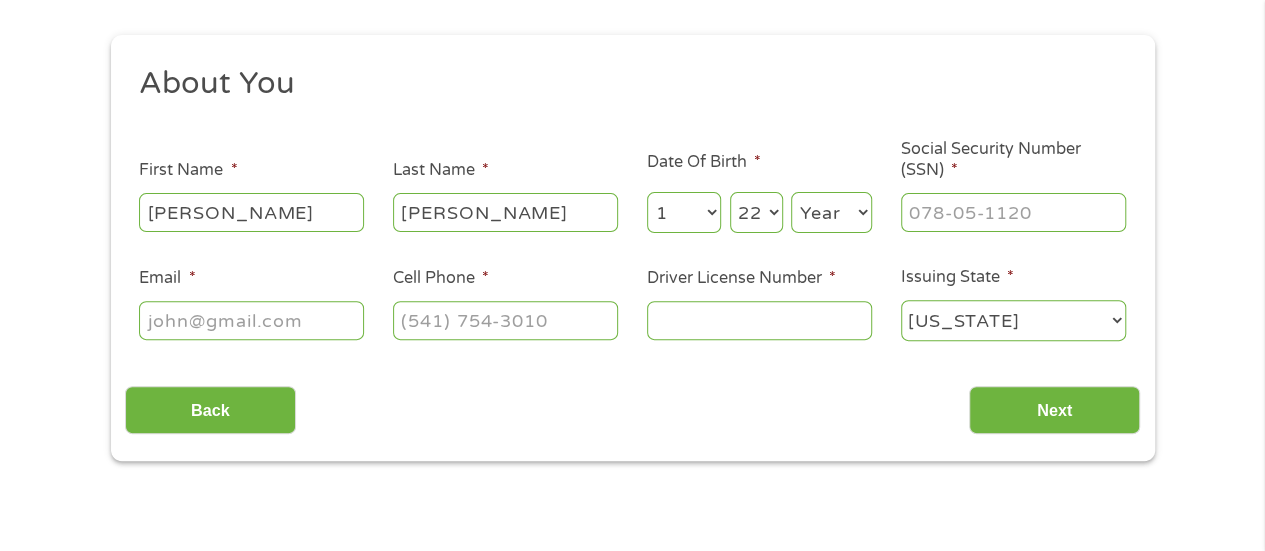 click on "Day 1 2 3 4 5 6 7 8 9 10 11 12 13 14 15 16 17 18 19 20 21 22 23 24 25 26 27 28 29 30 31" at bounding box center [756, 212] 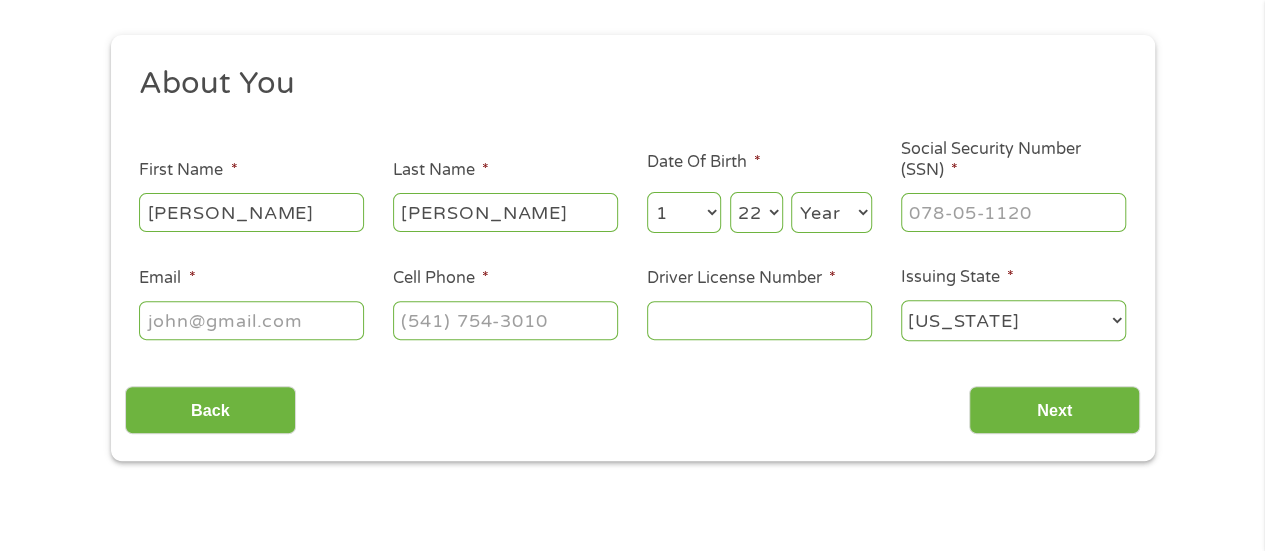 select on "1943" 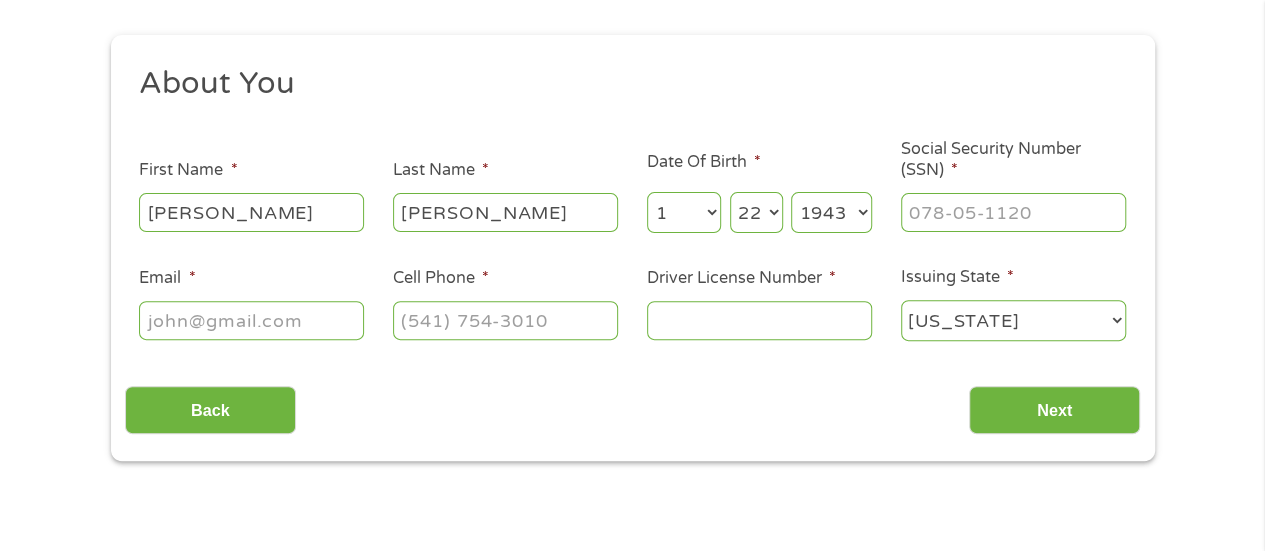 click on "Year [DATE] 2006 2005 2004 2003 2002 2001 2000 1999 1998 1997 1996 1995 1994 1993 1992 1991 1990 1989 1988 1987 1986 1985 1984 1983 1982 1981 1980 1979 1978 1977 1976 1975 1974 1973 1972 1971 1970 1969 1968 1967 1966 1965 1964 1963 1962 1961 1960 1959 1958 1957 1956 1955 1954 1953 1952 1951 1950 1949 1948 1947 1946 1945 1944 1943 1942 1941 1940 1939 1938 1937 1936 1935 1934 1933 1932 1931 1930 1929 1928 1927 1926 1925 1924 1923 1922 1921 1920" at bounding box center [831, 212] 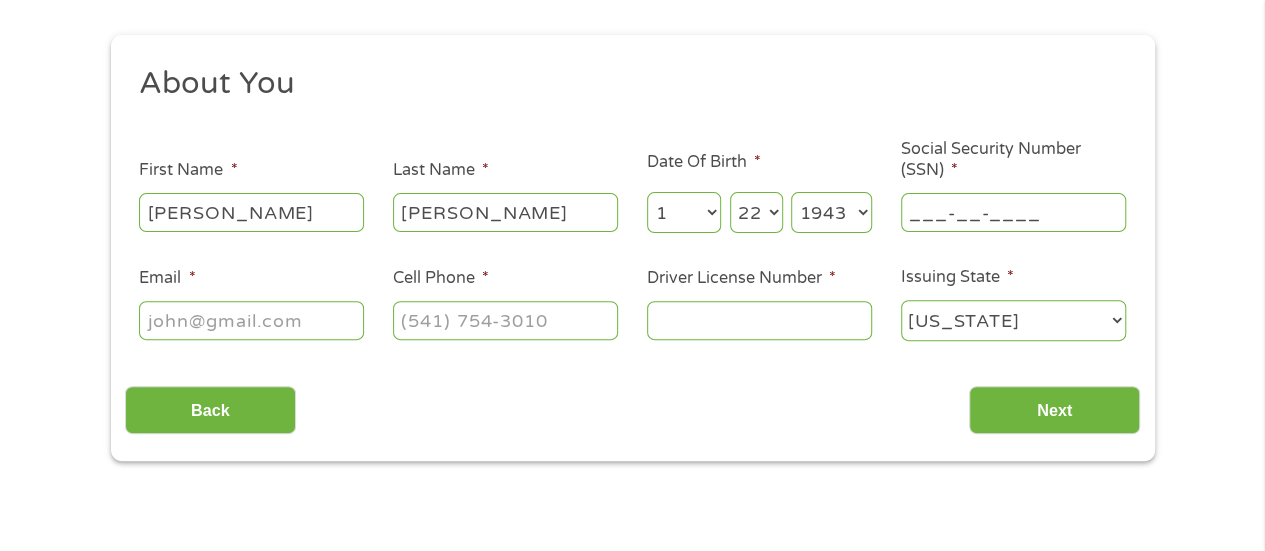 click on "___-__-____" at bounding box center [1013, 212] 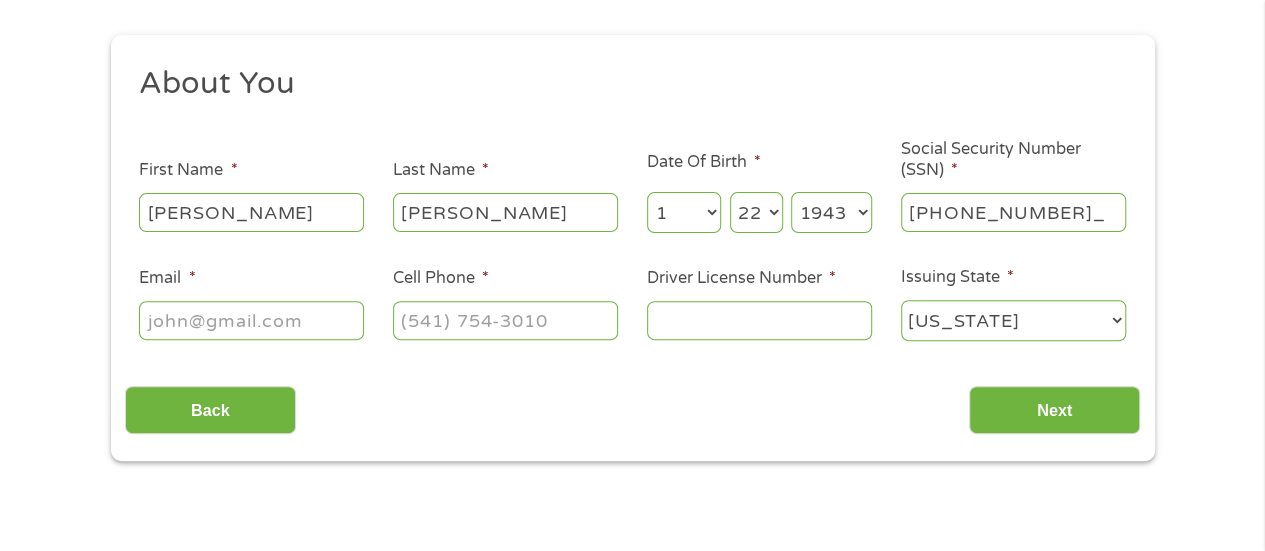 type on "556-58-6705" 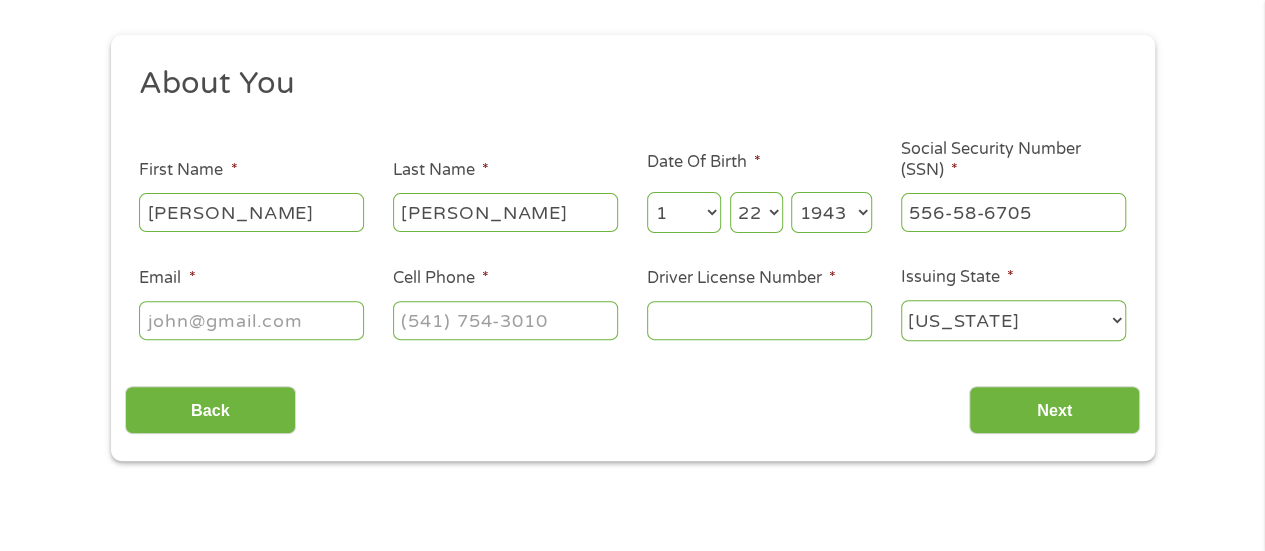 click on "Email *" at bounding box center (251, 320) 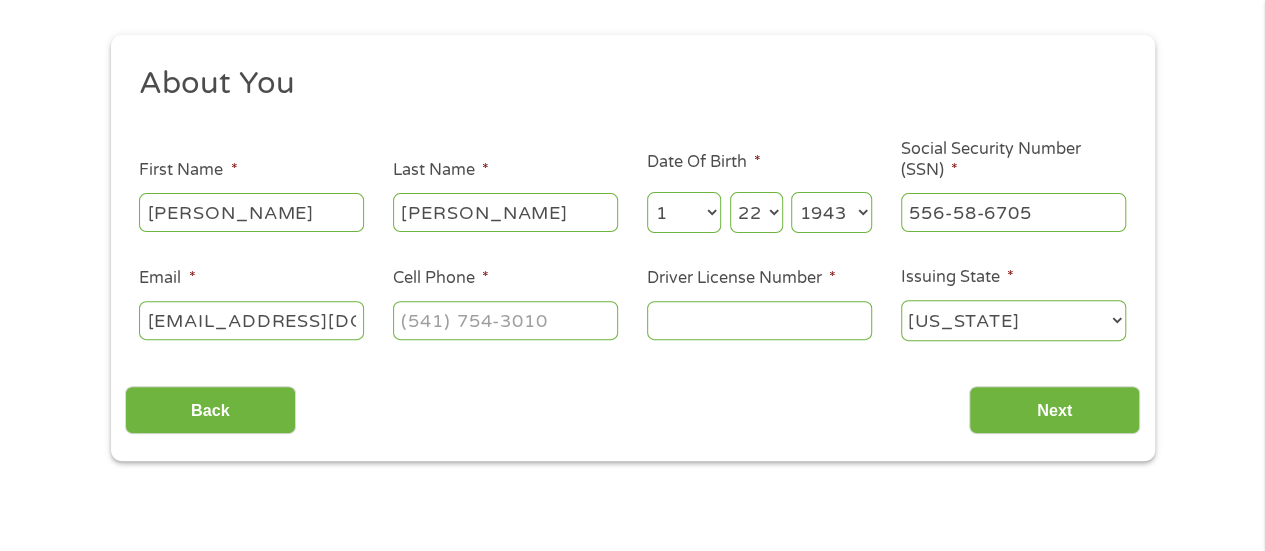 type on "[EMAIL_ADDRESS][DOMAIN_NAME]" 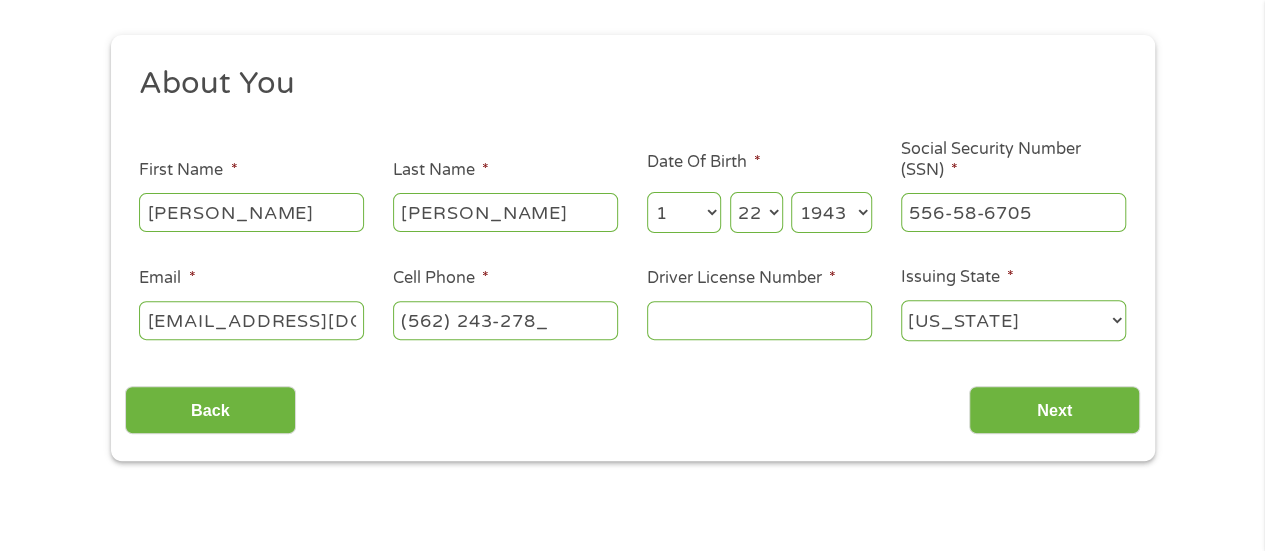 type on "[PHONE_NUMBER]" 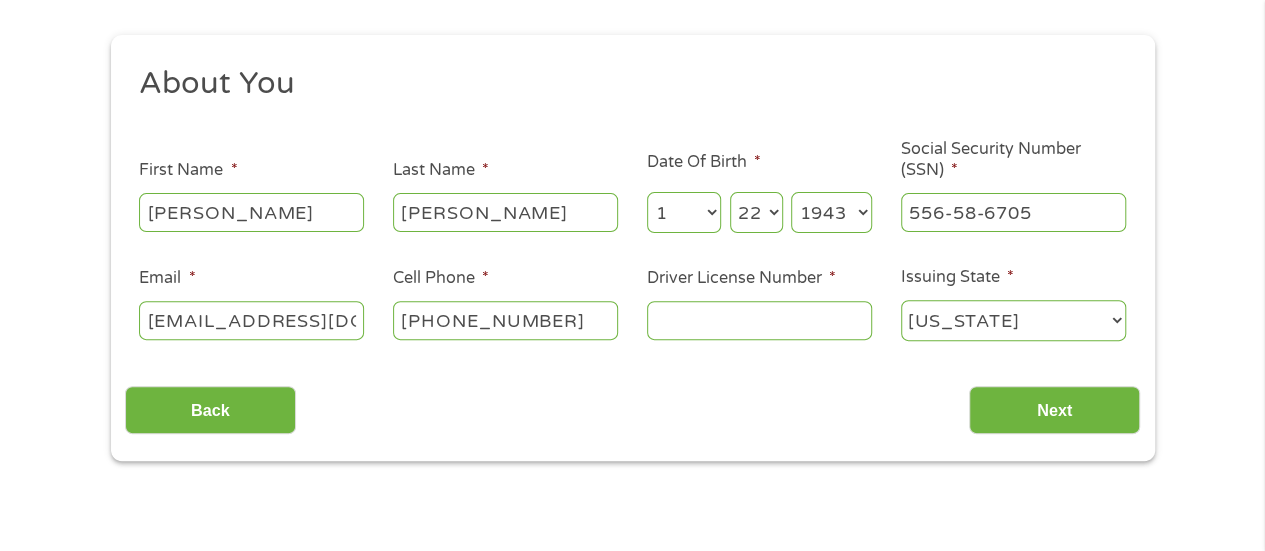 click on "Driver License Number *" at bounding box center [759, 320] 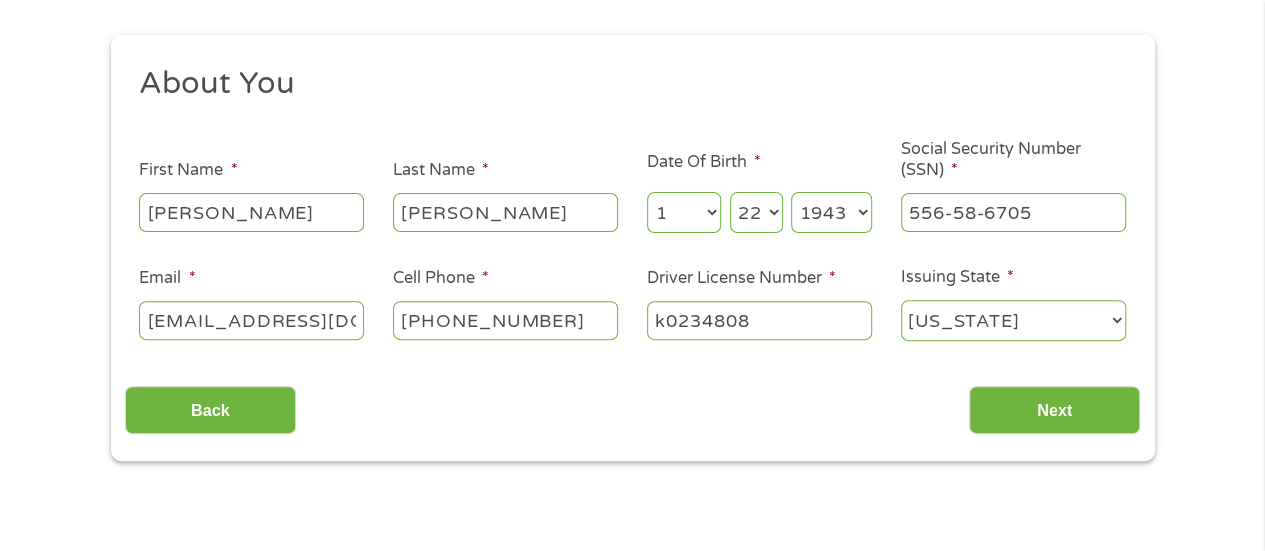 click on "k0234808" at bounding box center [759, 320] 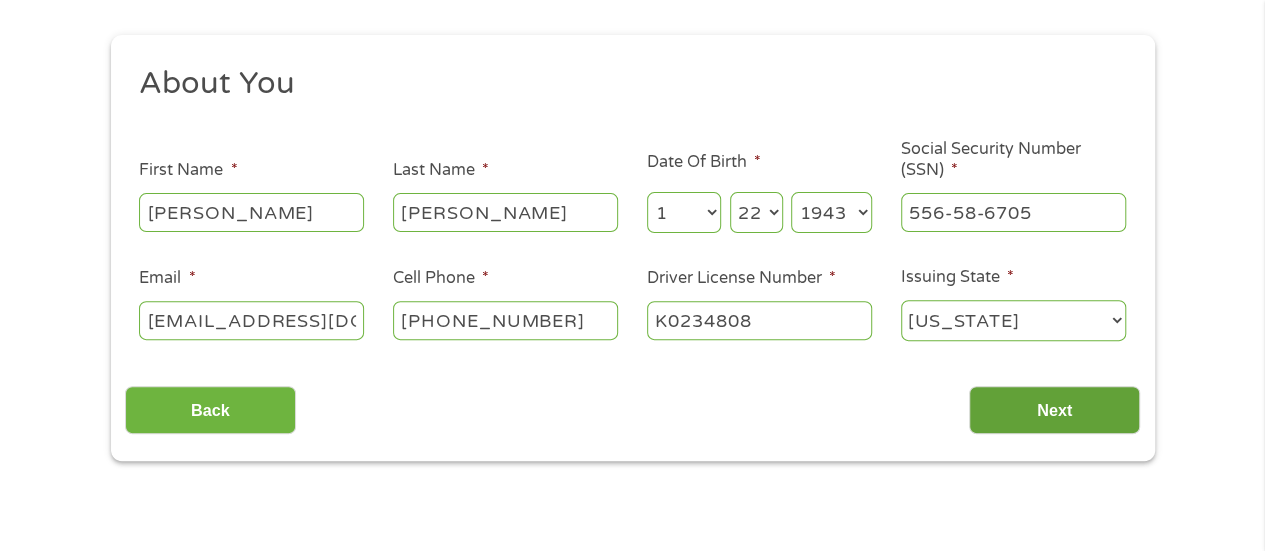 type on "K0234808" 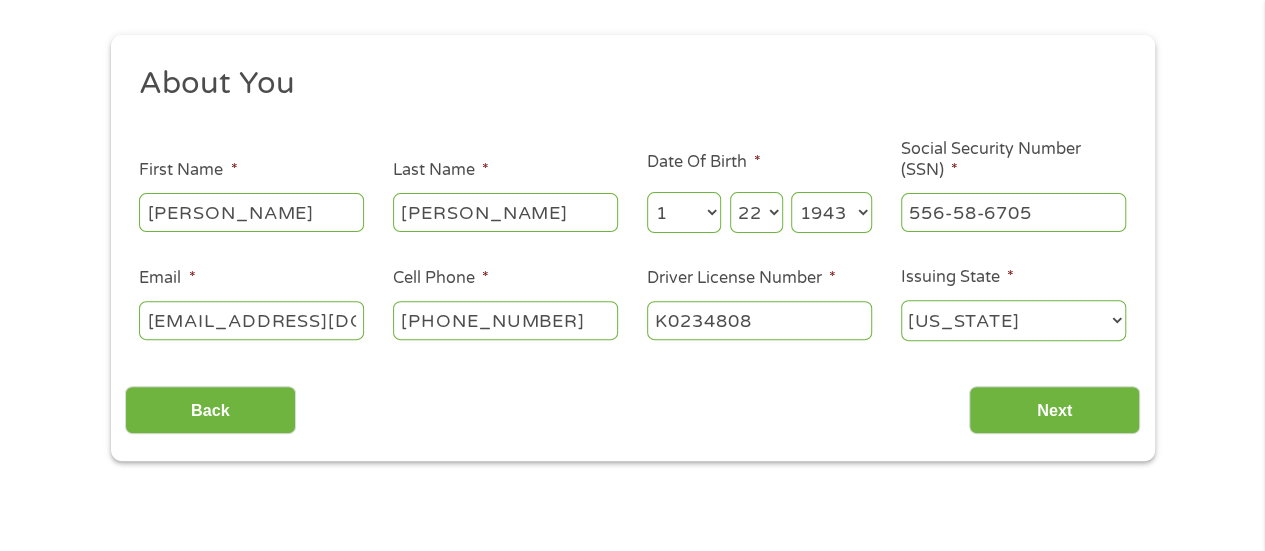 scroll, scrollTop: 8, scrollLeft: 8, axis: both 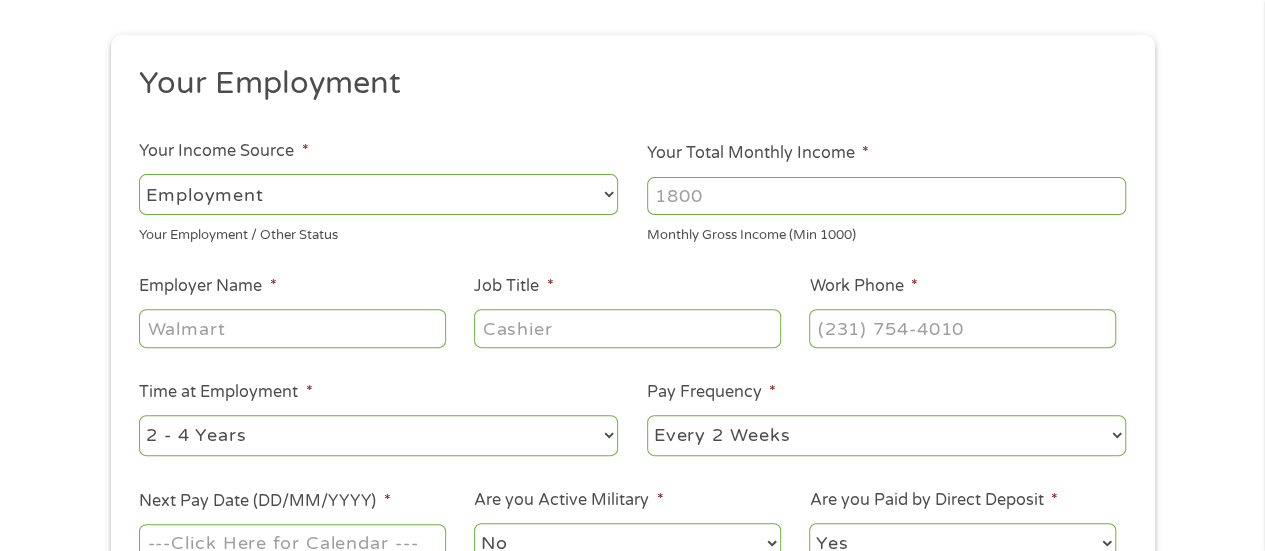 click on "--- Choose one --- Employment [DEMOGRAPHIC_DATA] Benefits" at bounding box center [378, 194] 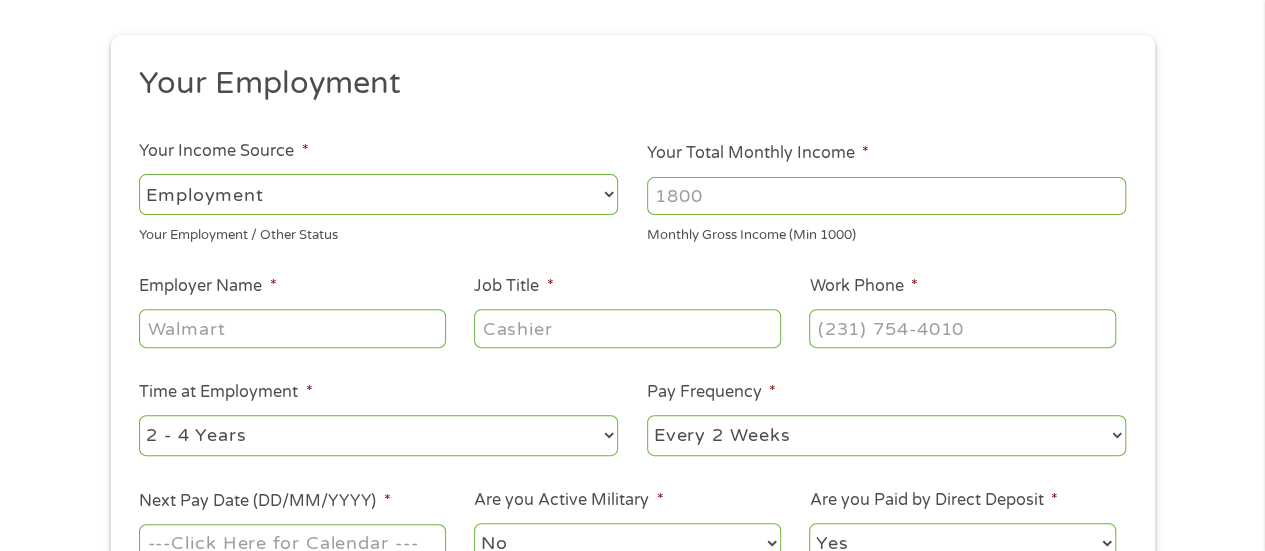 select on "benefits" 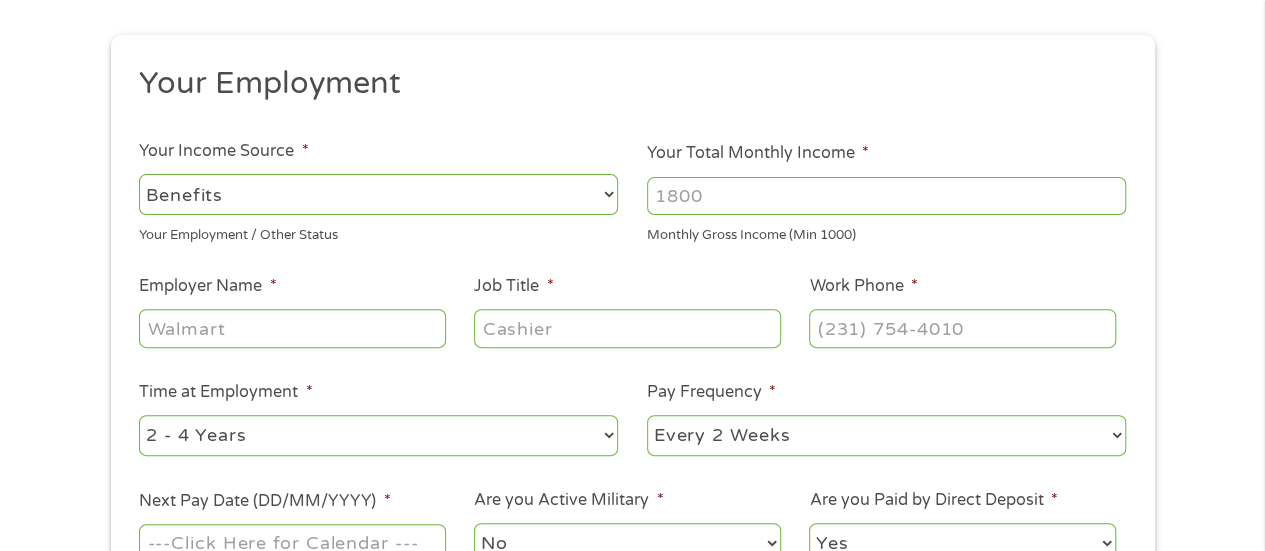 click on "--- Choose one --- Employment [DEMOGRAPHIC_DATA] Benefits" at bounding box center (378, 194) 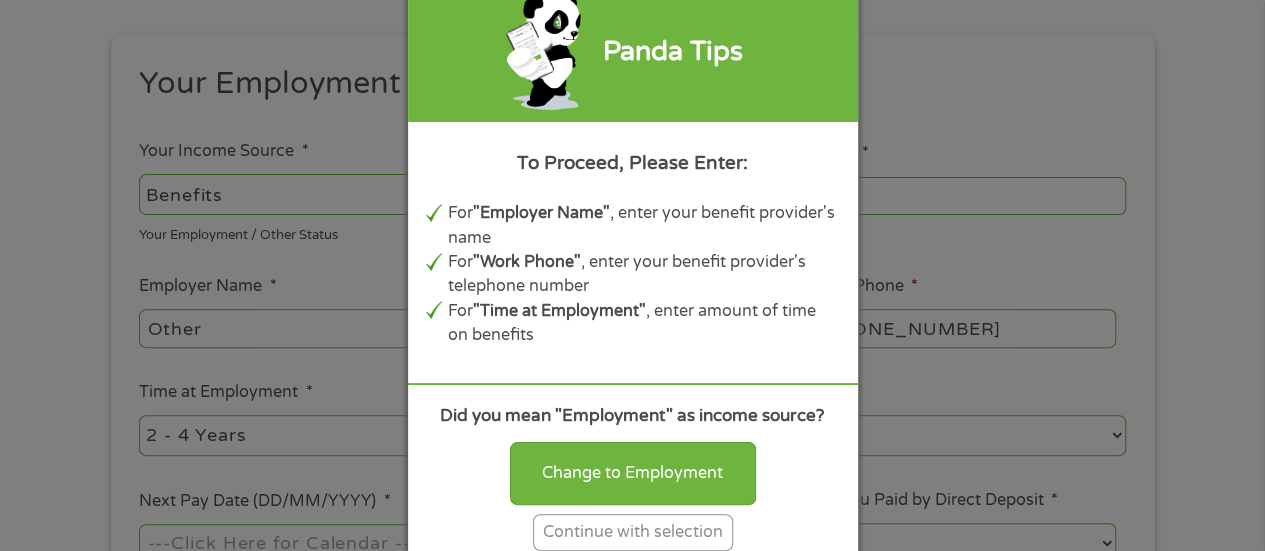 click on "Panda Tips To Proceed, Please Enter: For  "Employer Name" , enter your benefit provider's name For  "Work Phone" , enter your benefit provider's telephone number For  "Time at Employment" , enter amount of time on benefits Did you mean "Employment" as income source? Change to Employment Continue with selection" at bounding box center [632, 275] 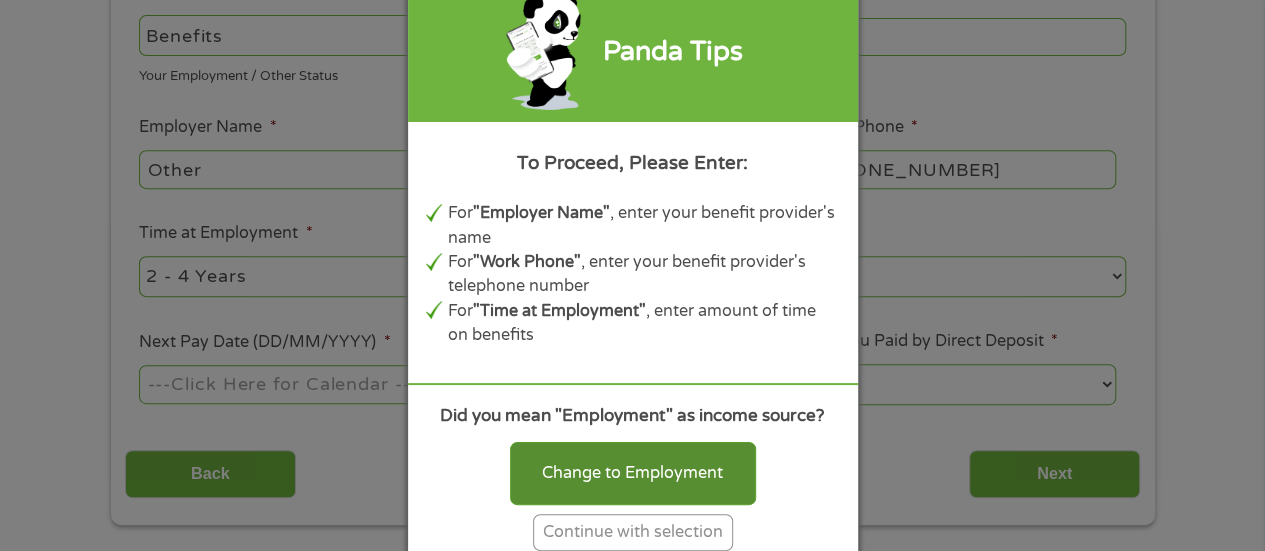 scroll, scrollTop: 400, scrollLeft: 0, axis: vertical 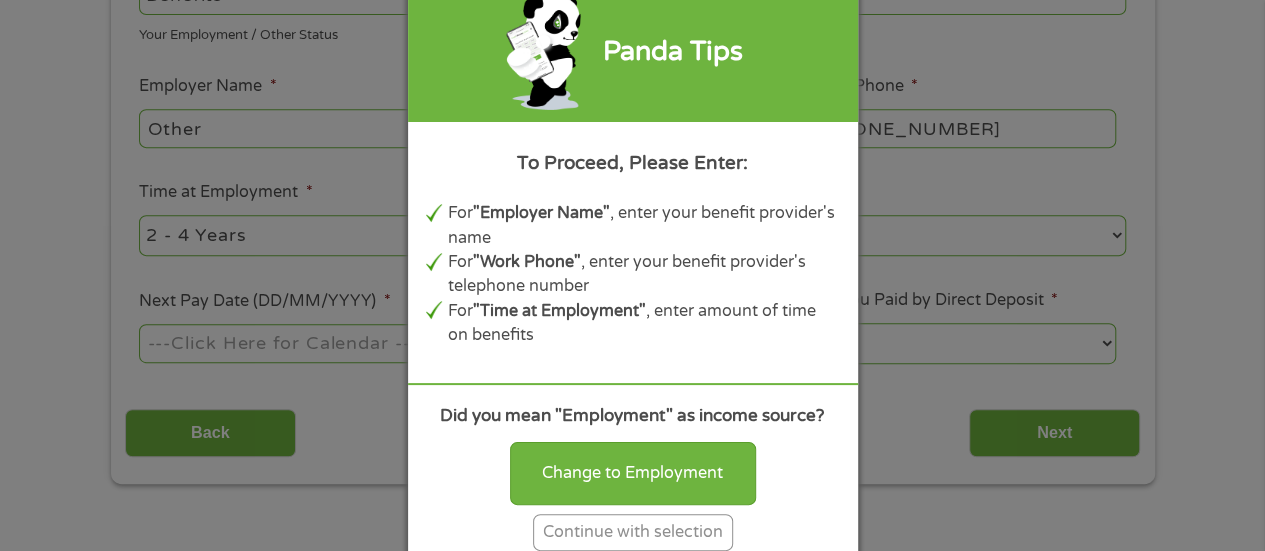click on "Continue with selection" at bounding box center [633, 532] 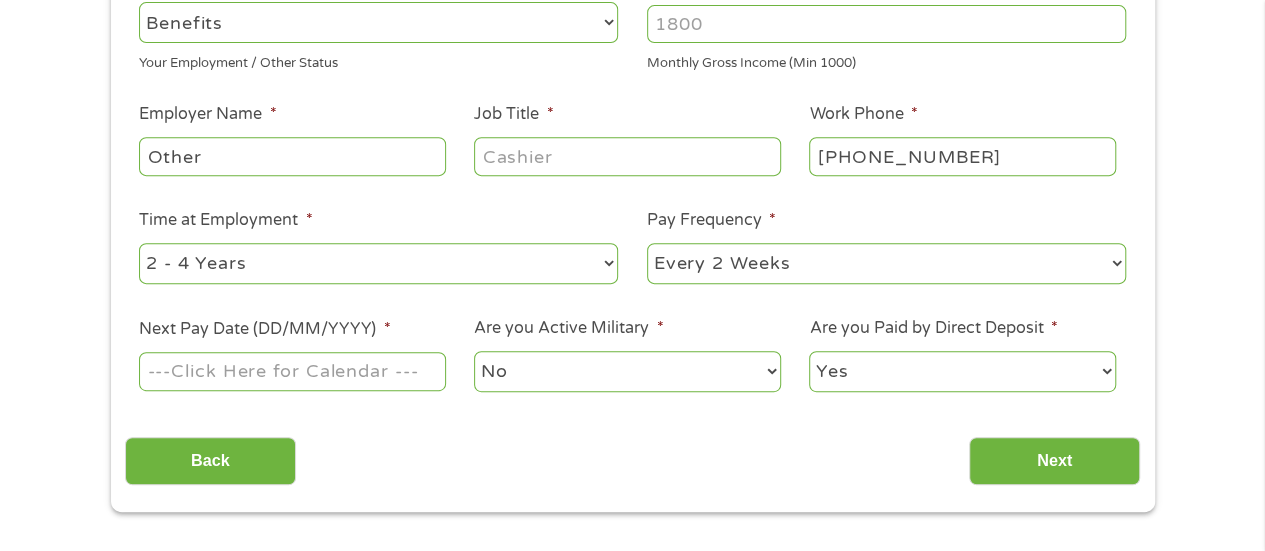 scroll, scrollTop: 300, scrollLeft: 0, axis: vertical 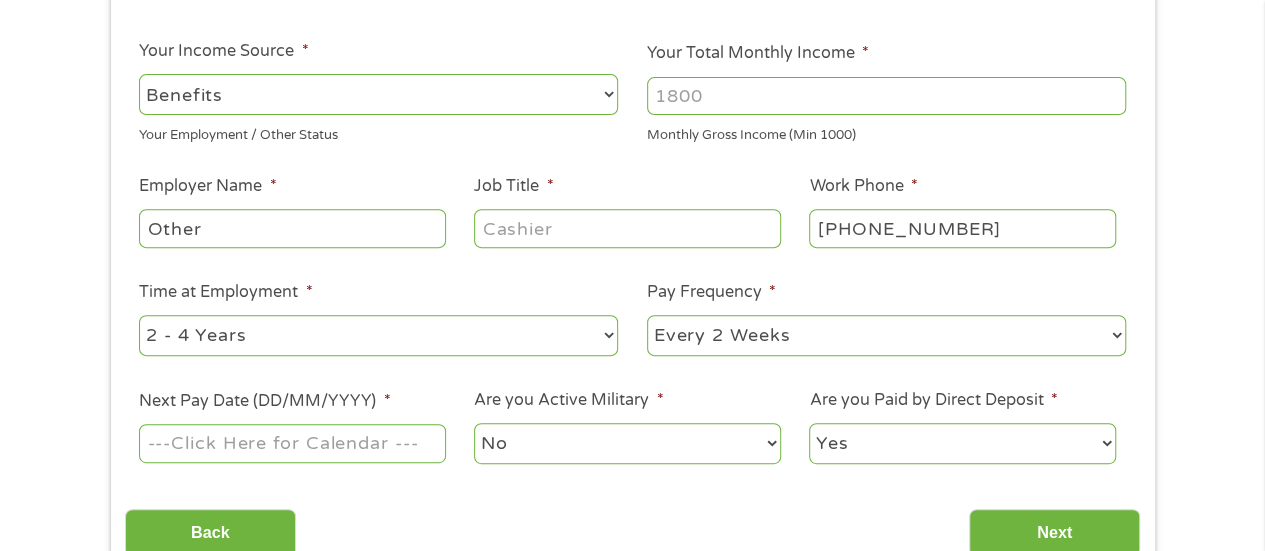 click on "Your Total Monthly Income *" at bounding box center [886, 96] 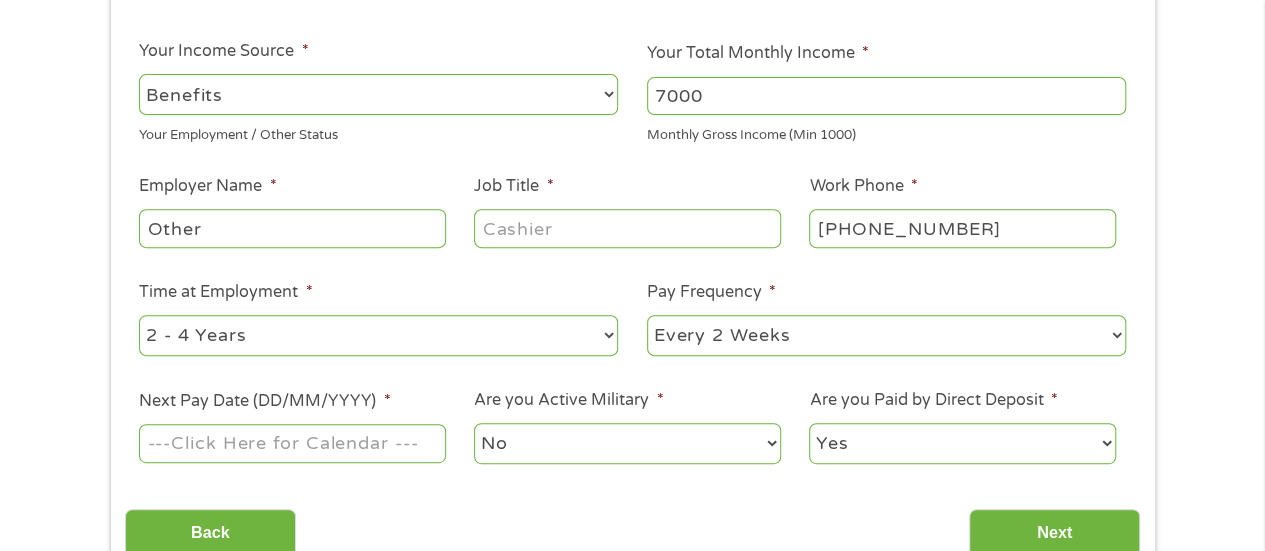 type on "7000" 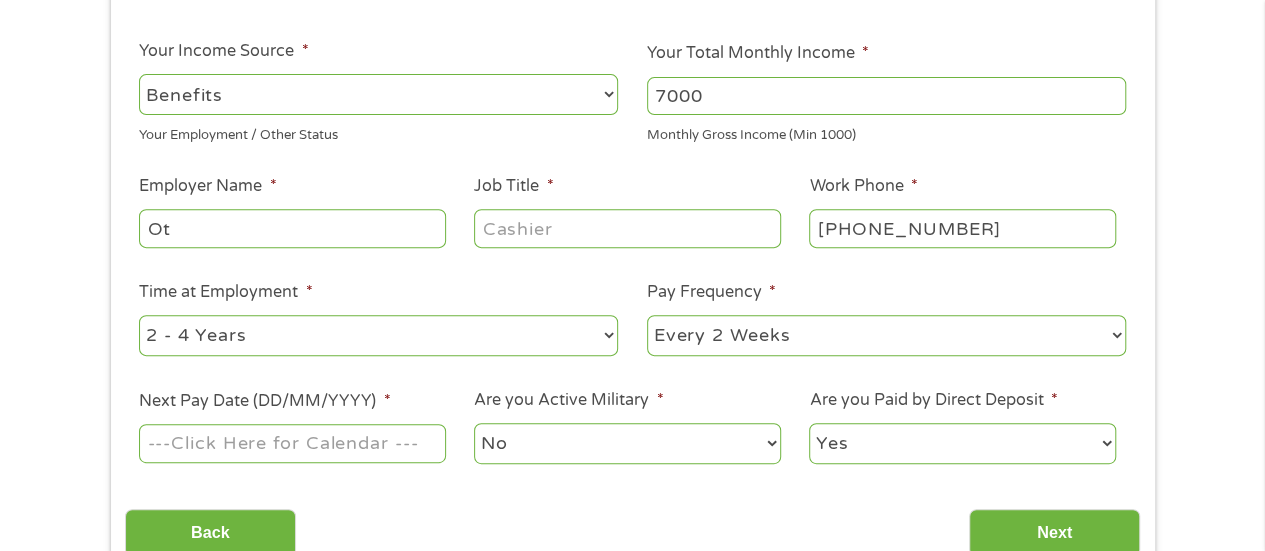 type on "O" 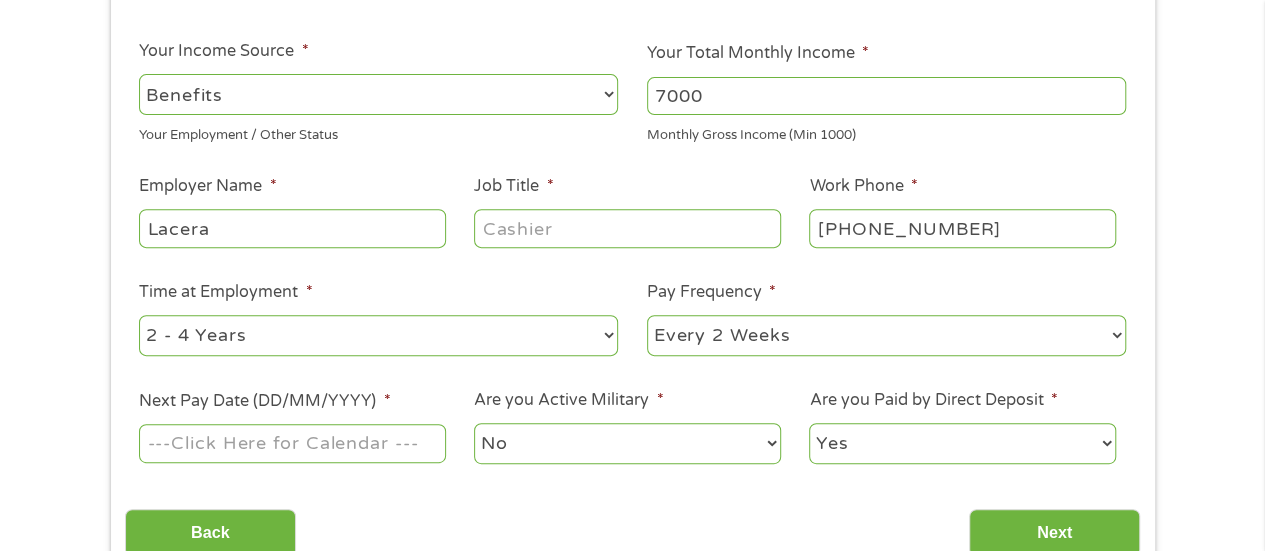 type on "Lacera" 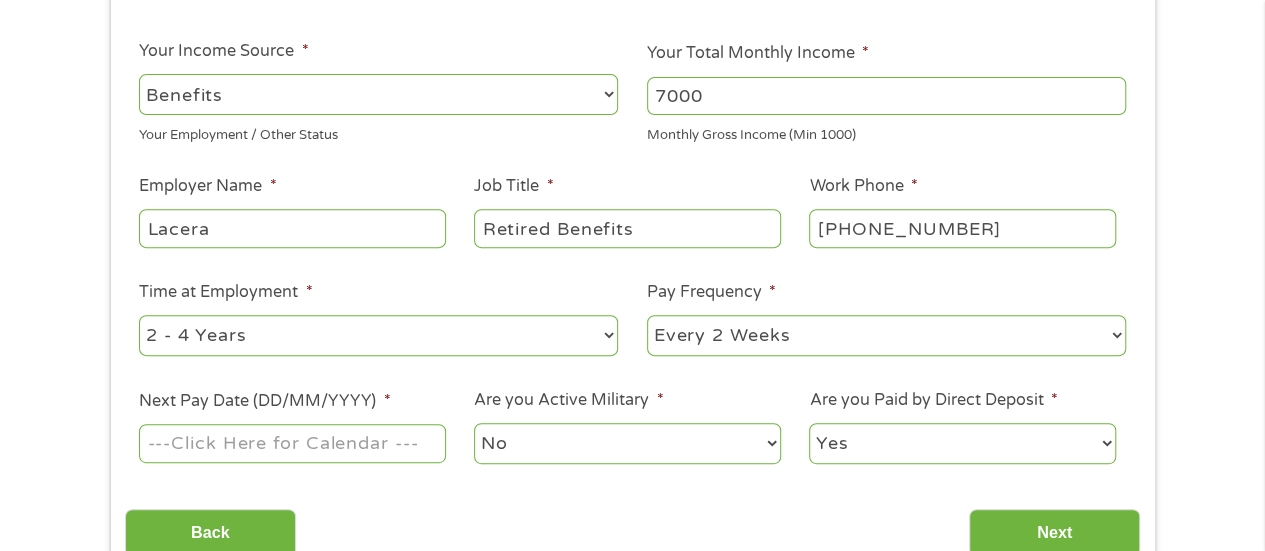 type on "Retired Benefits" 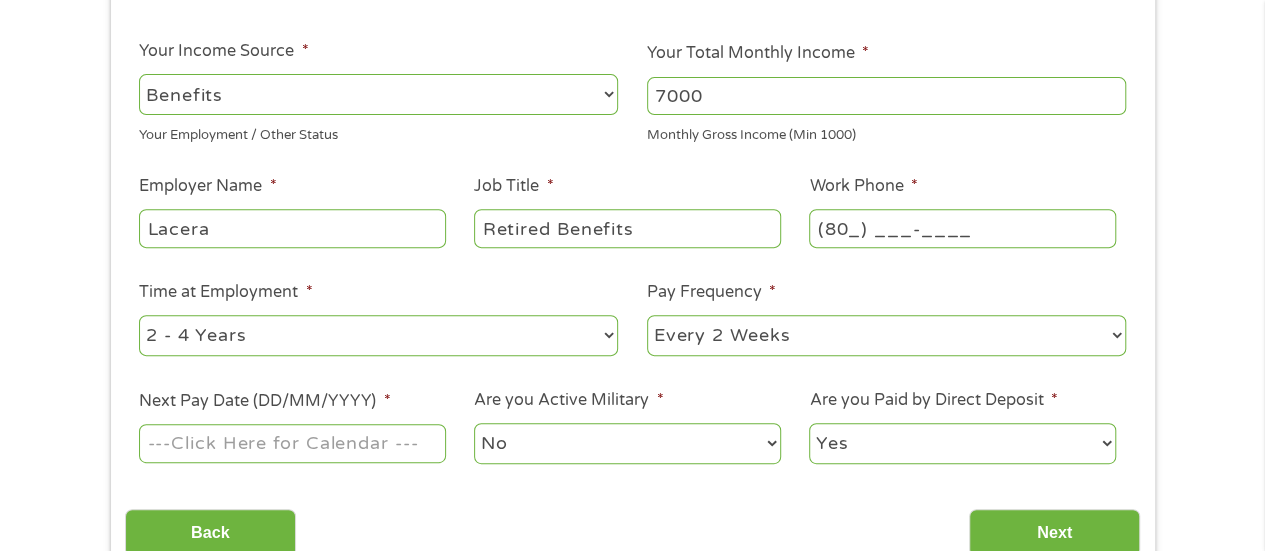 type on "(800) ___-____" 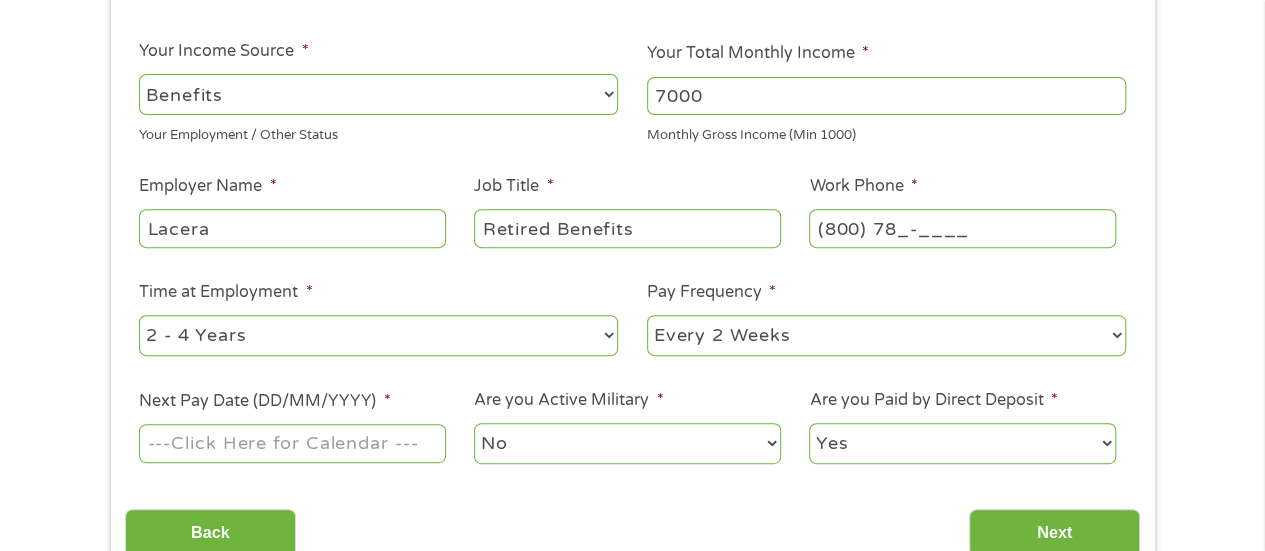 type on "(800) 786-____" 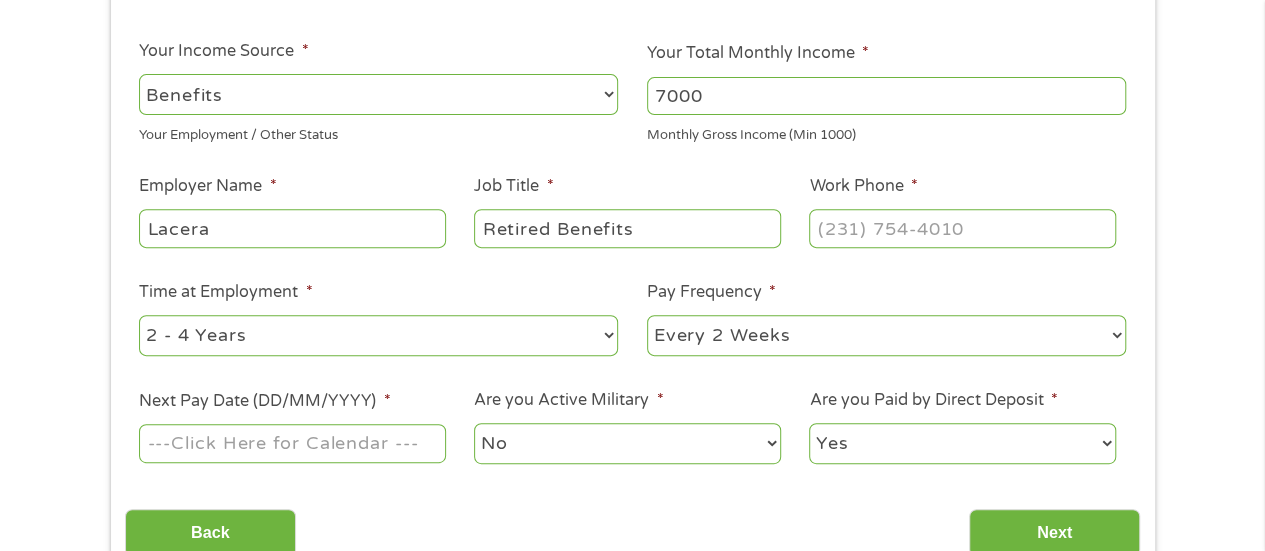type on "(___) ___-____" 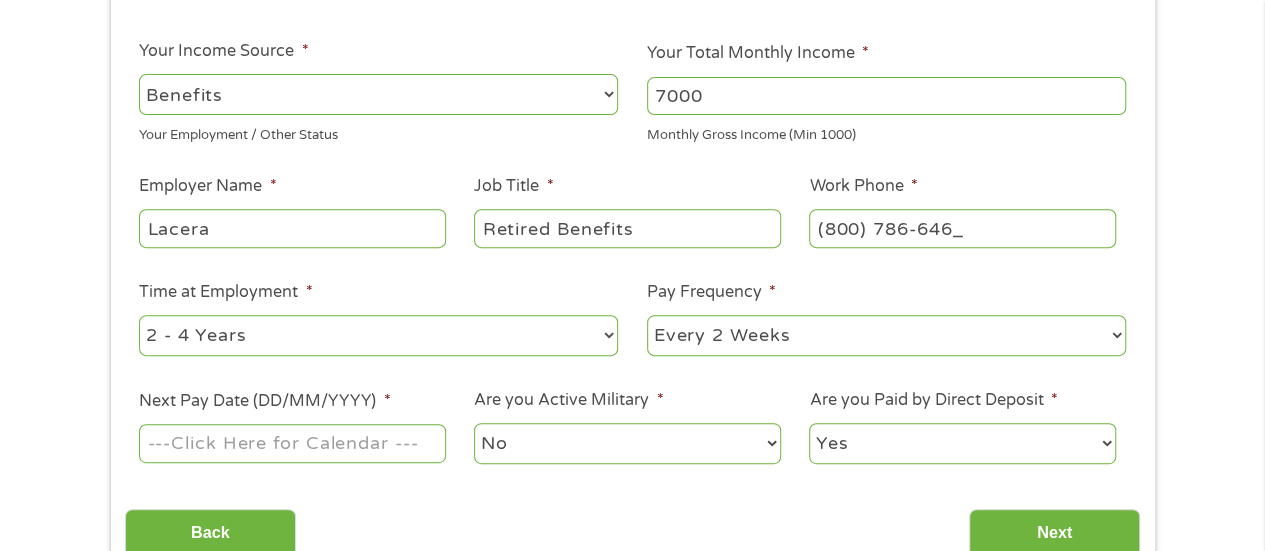 type on "[PHONE_NUMBER]" 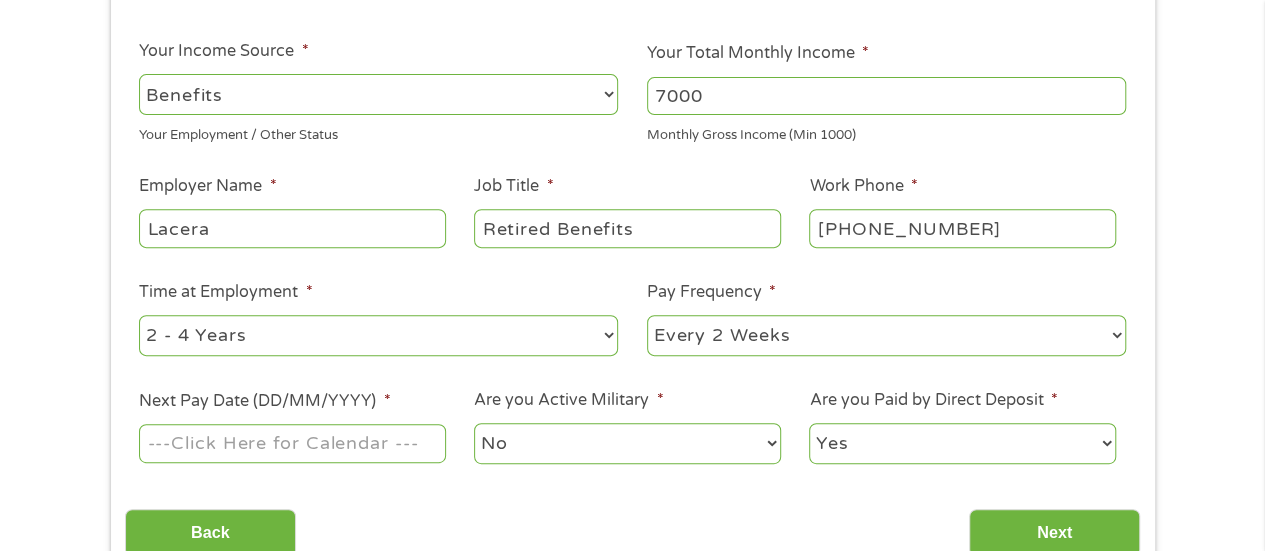 click on "--- Choose one --- 1 Year or less 1 - 2 Years 2 - 4 Years Over 4 Years" at bounding box center [378, 335] 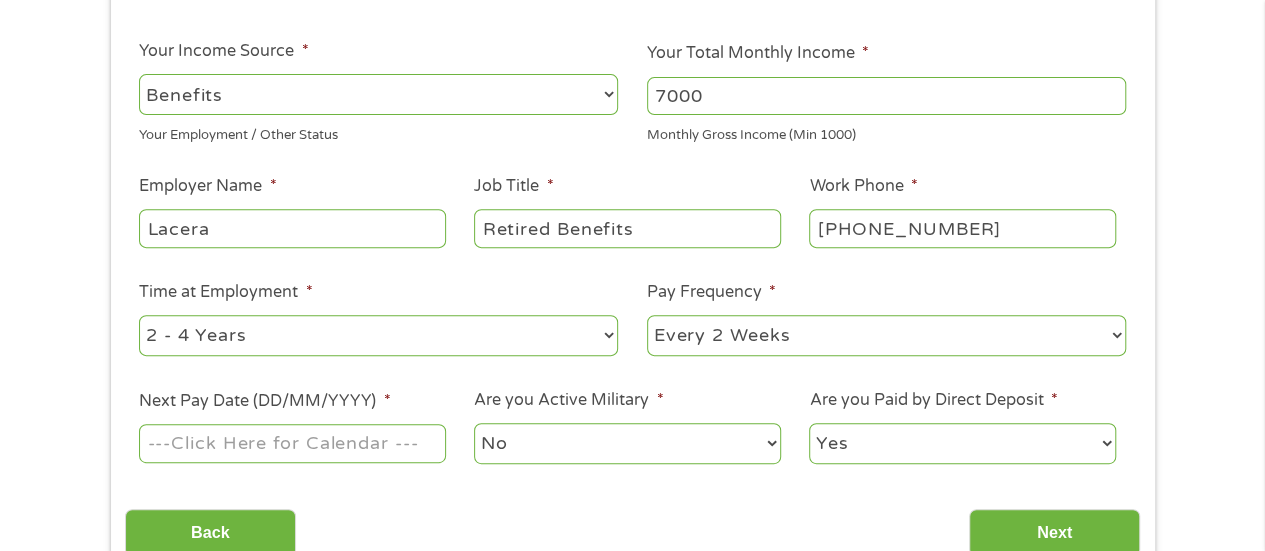 select on "60months" 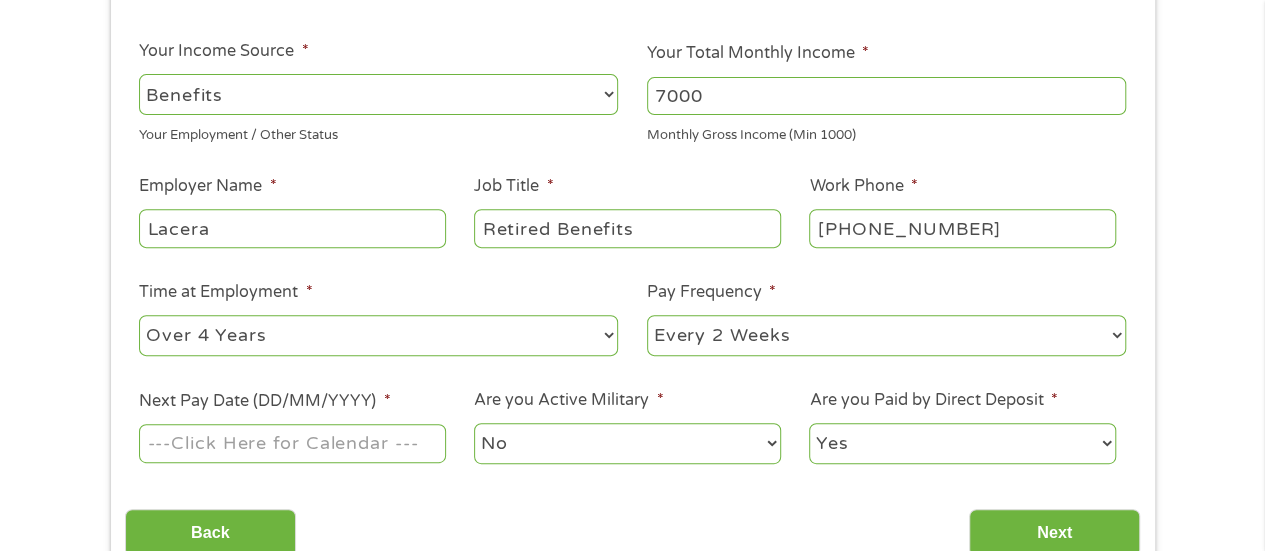 click on "--- Choose one --- 1 Year or less 1 - 2 Years 2 - 4 Years Over 4 Years" at bounding box center [378, 335] 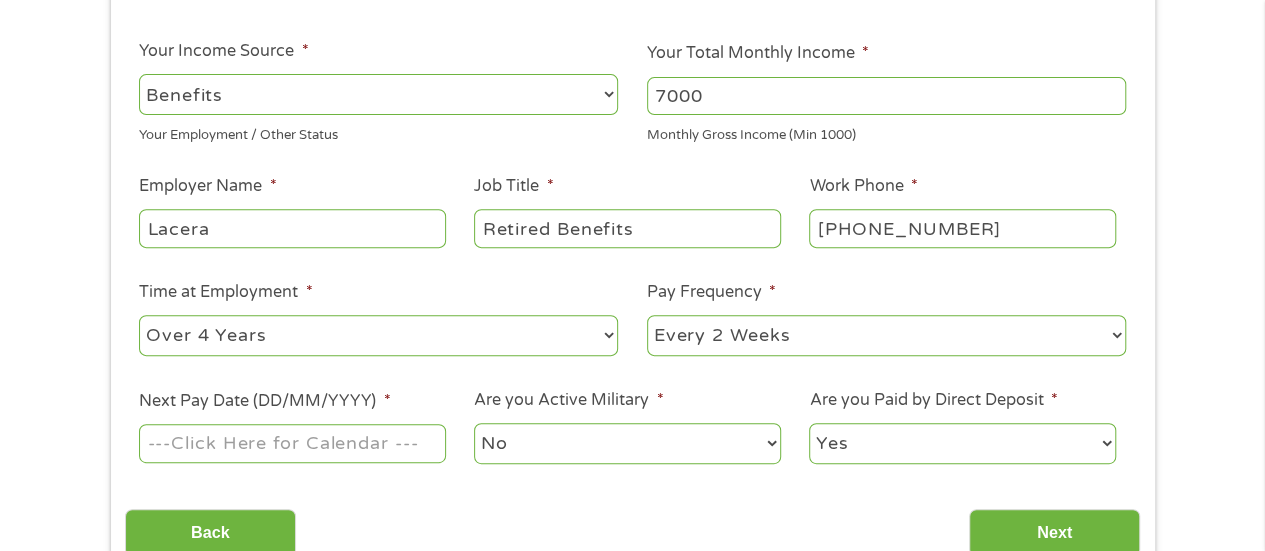 select on "monthly" 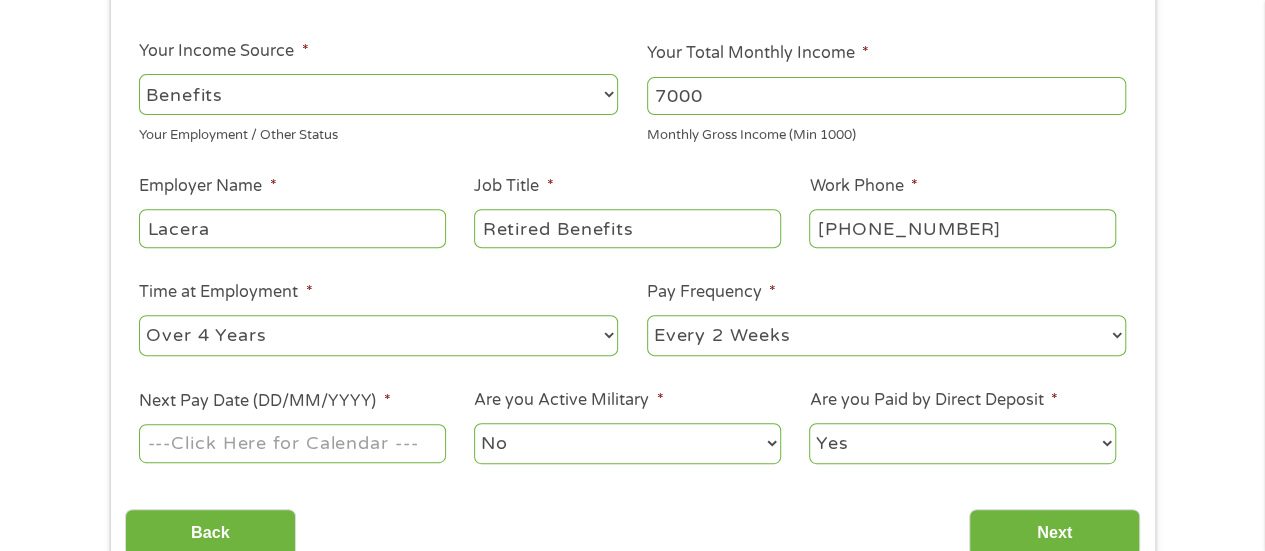 click on "--- Choose one --- Every 2 Weeks Every Week Monthly Semi-Monthly" at bounding box center (886, 335) 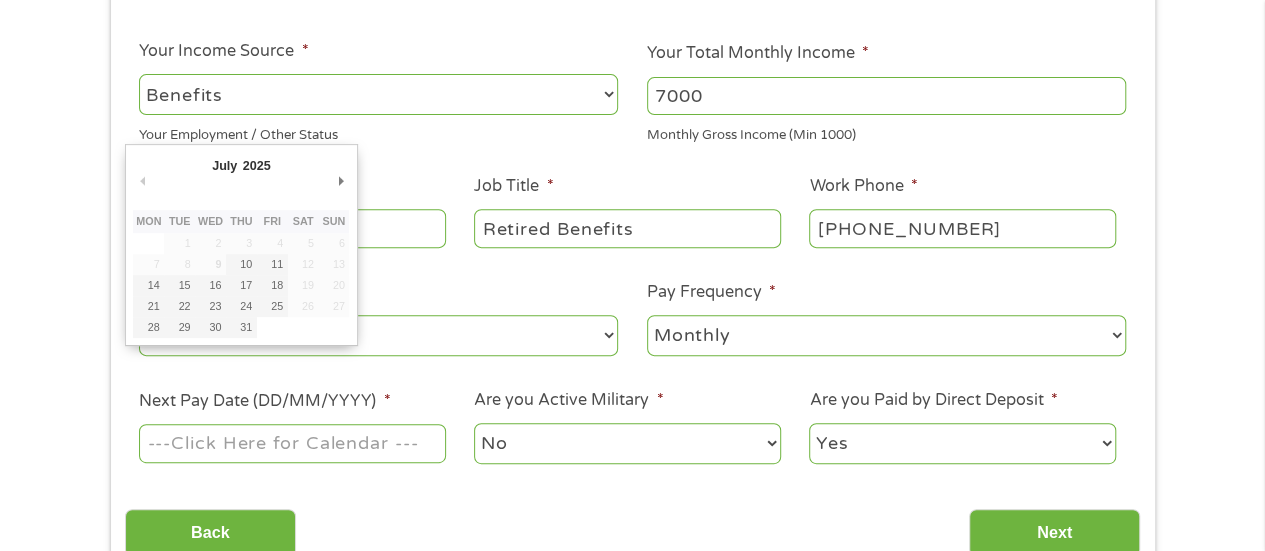 click on "Next Pay Date (DD/MM/YYYY) *" at bounding box center [292, 443] 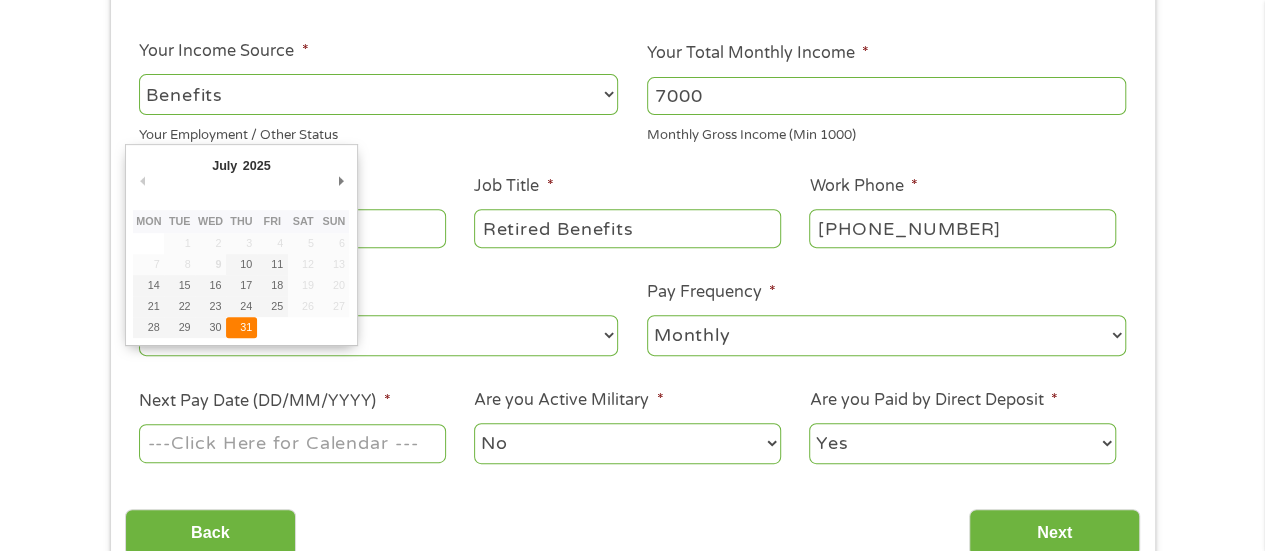 type on "[DATE]" 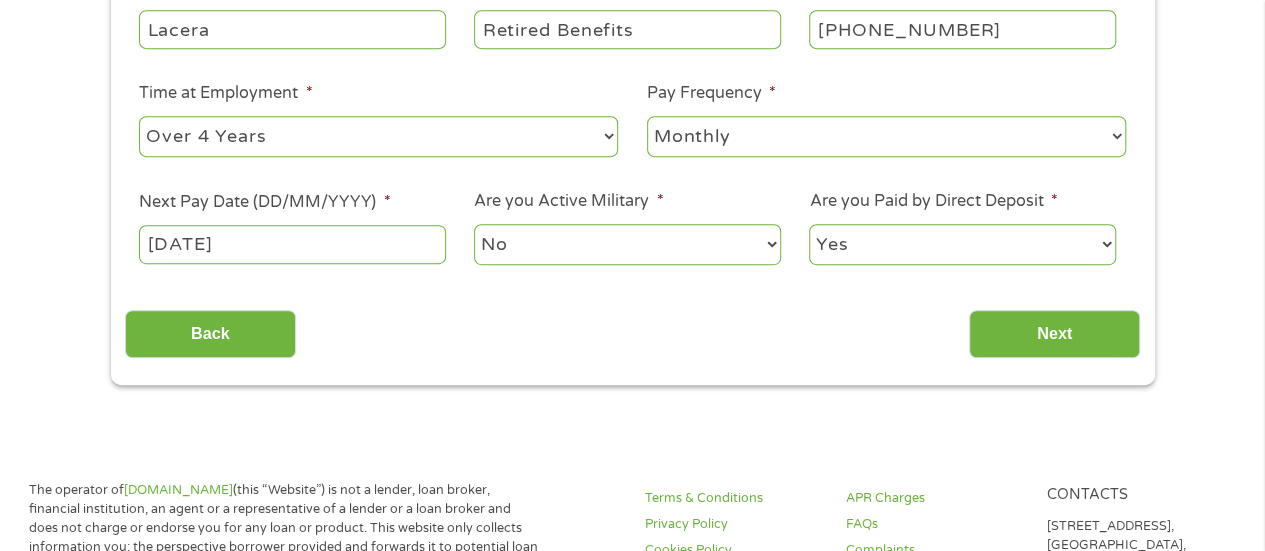 scroll, scrollTop: 500, scrollLeft: 0, axis: vertical 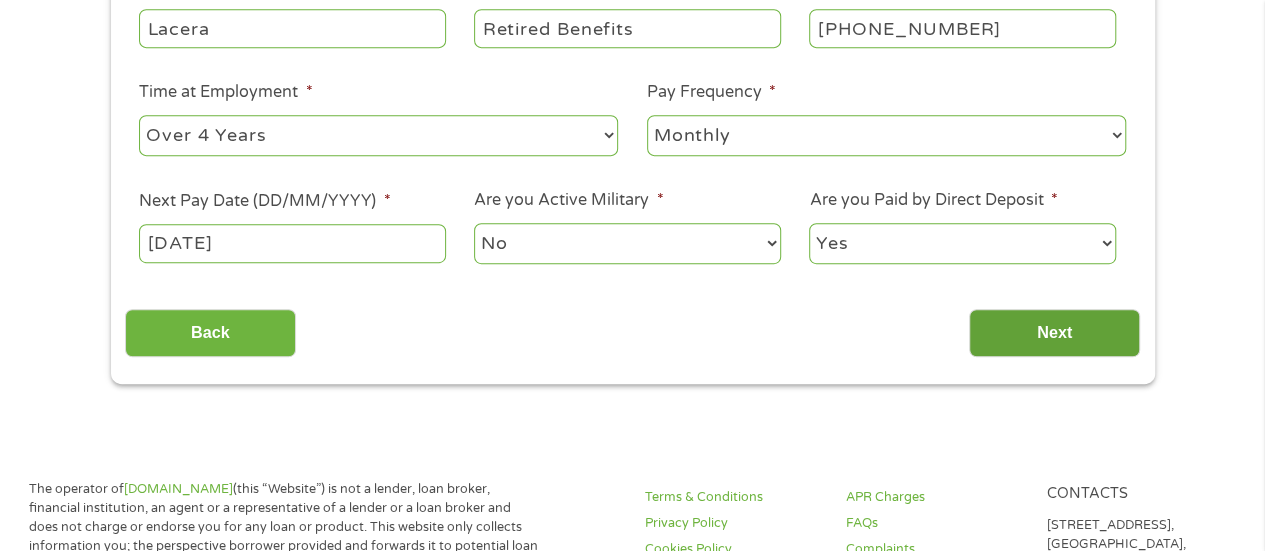click on "Next" at bounding box center (1054, 333) 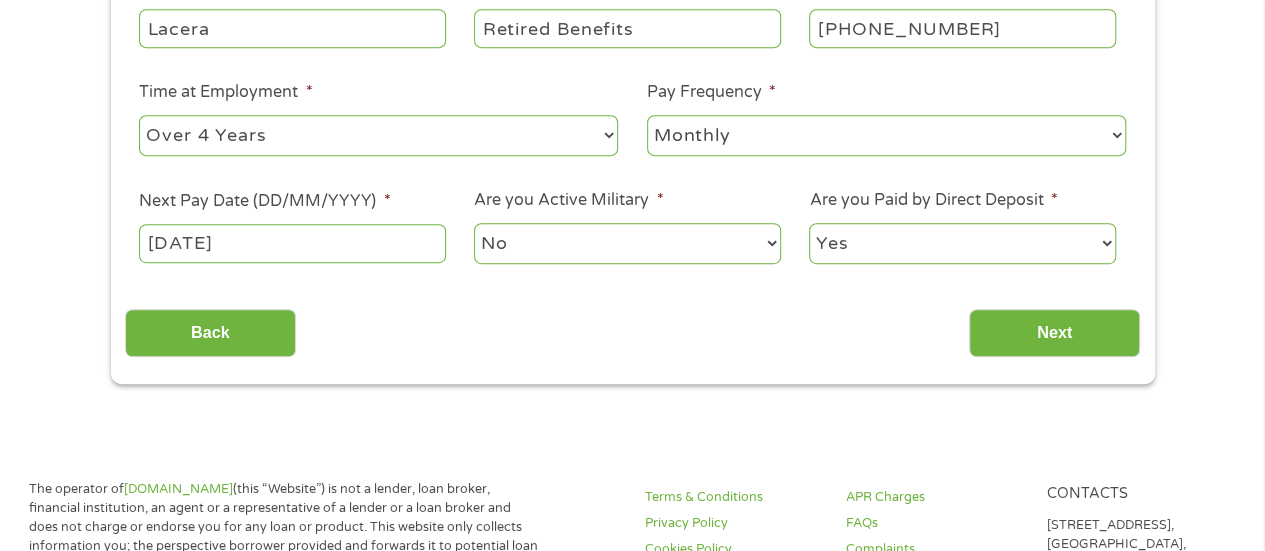 scroll, scrollTop: 8, scrollLeft: 8, axis: both 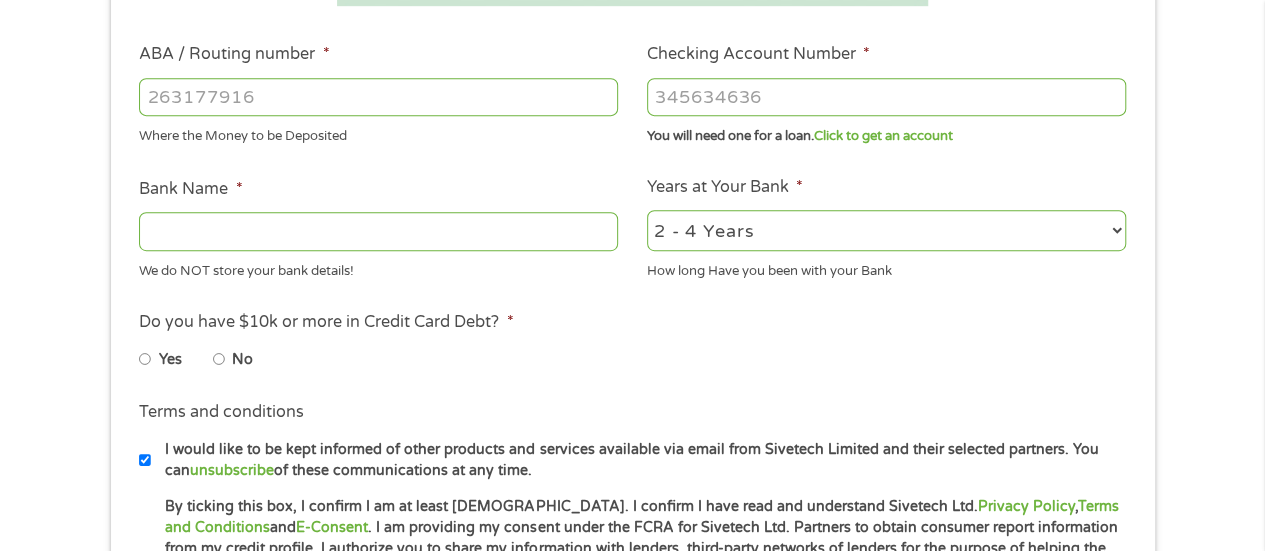 click on "Bank Name *" at bounding box center [378, 231] 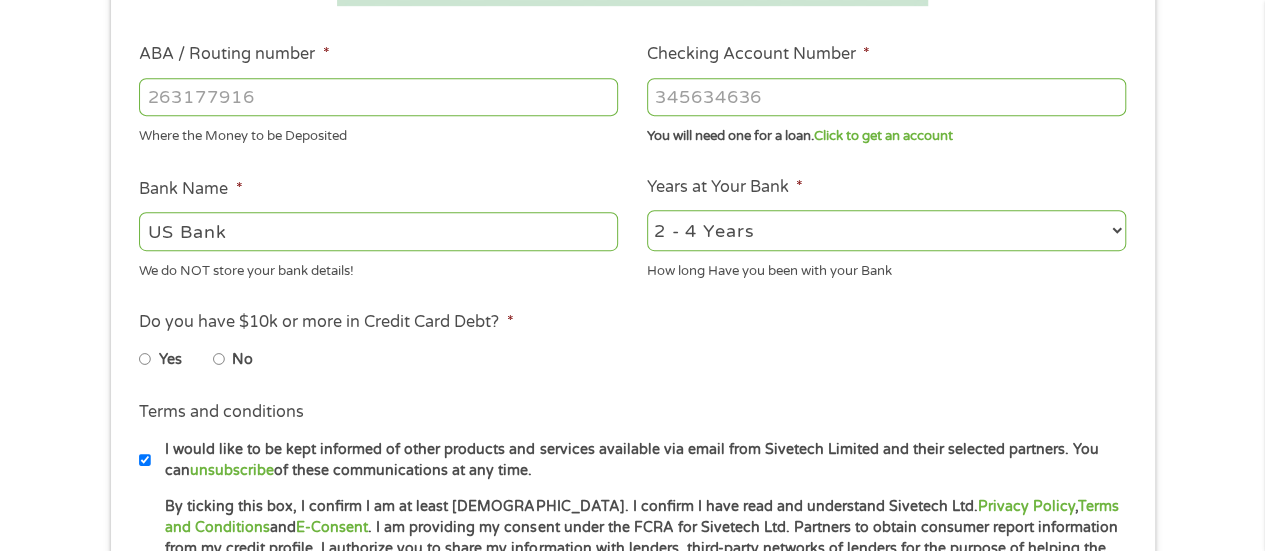 type on "US Bank" 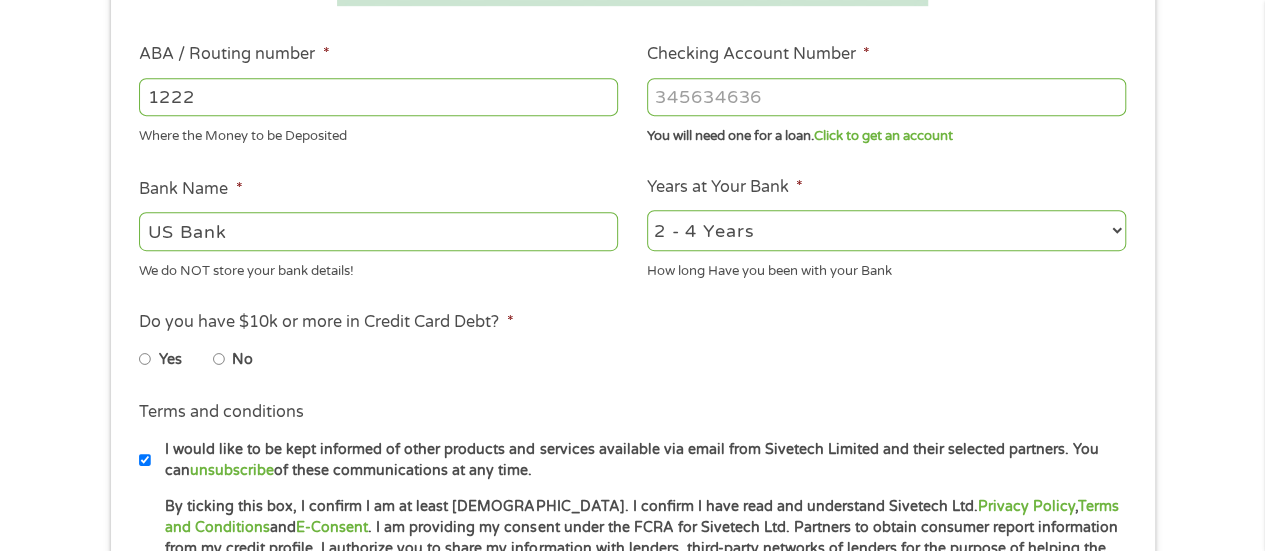 click on "1222" at bounding box center (378, 97) 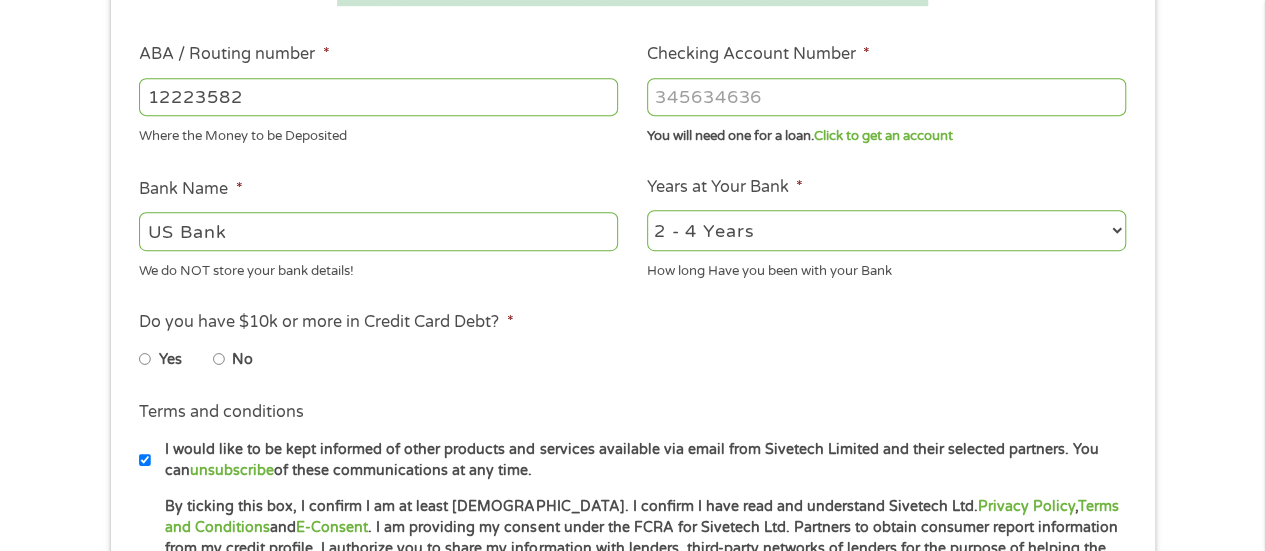type on "122235821" 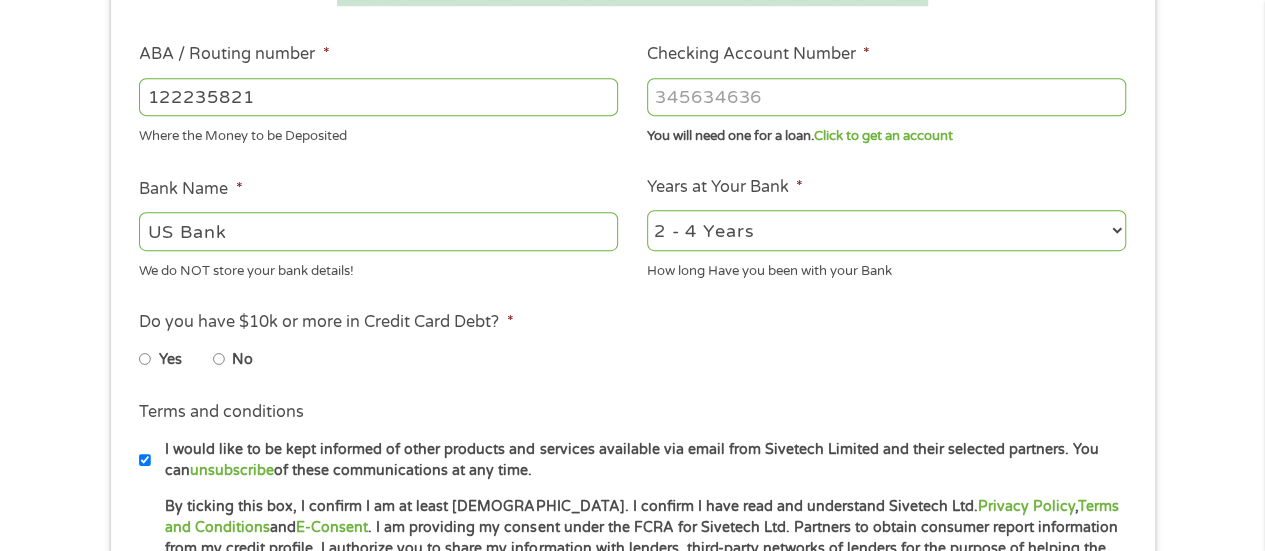 type on "US BANK NA" 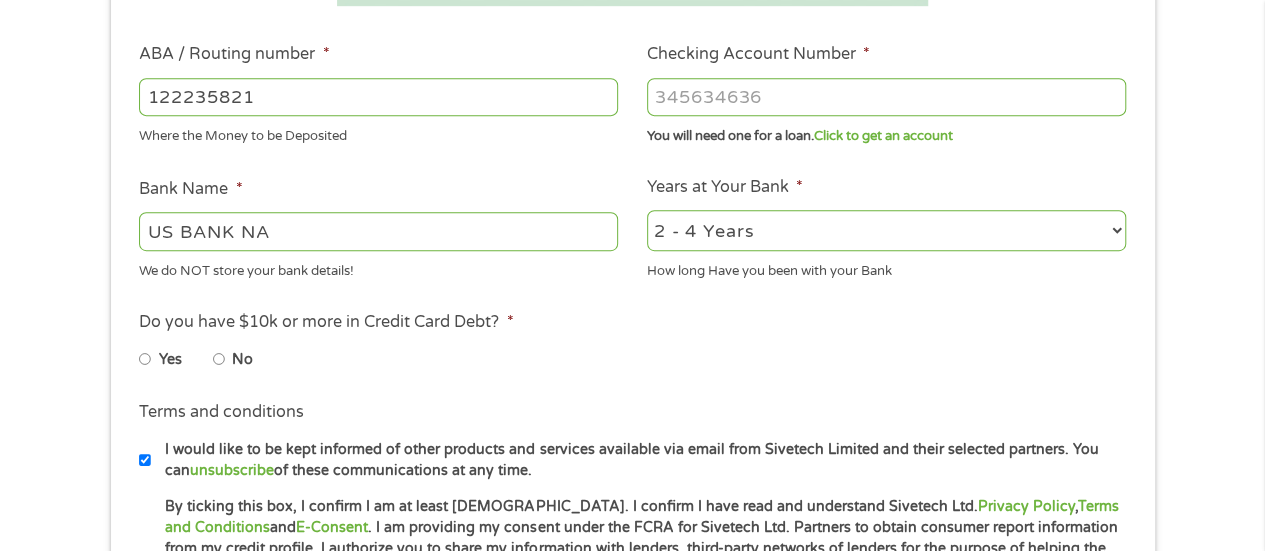 type on "122235821" 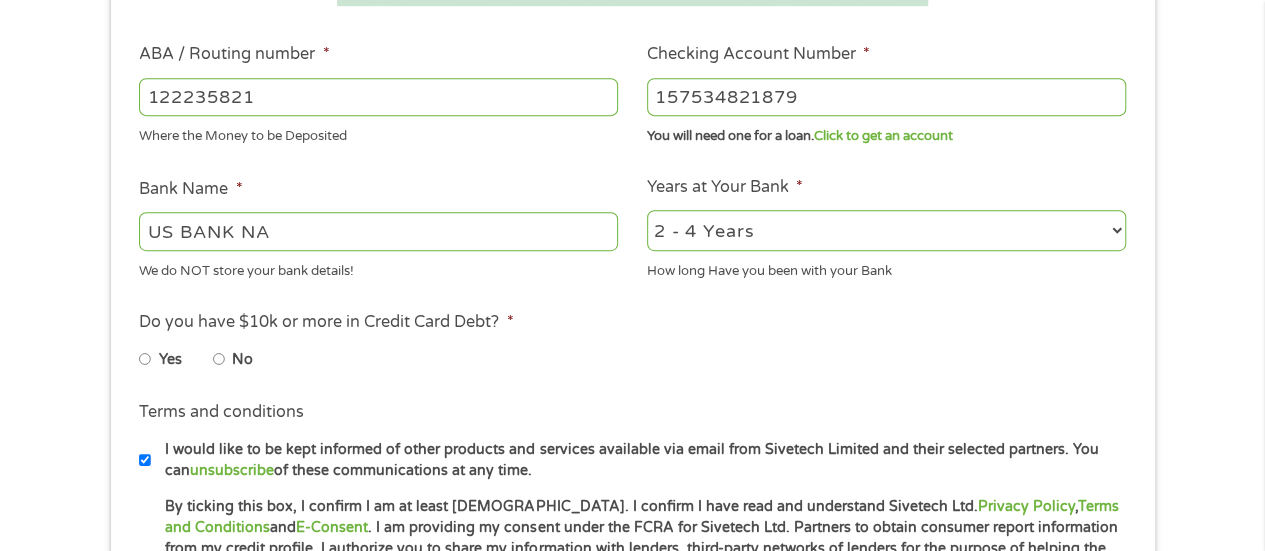 type on "157534821879" 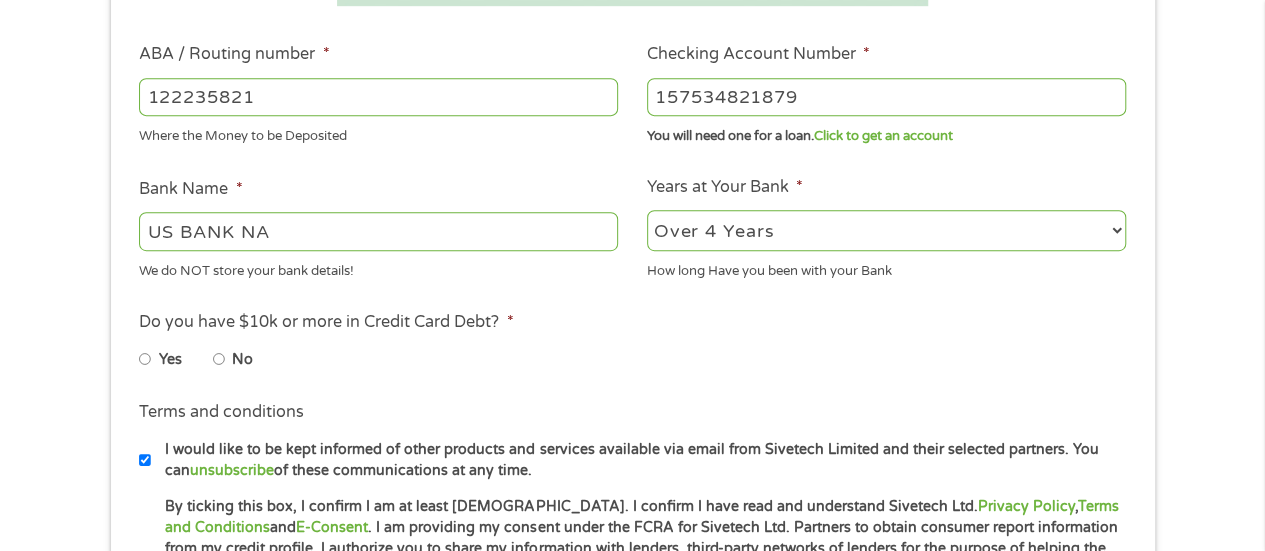 click on "2 - 4 Years 6 - 12 Months 1 - 2 Years Over 4 Years" at bounding box center [886, 230] 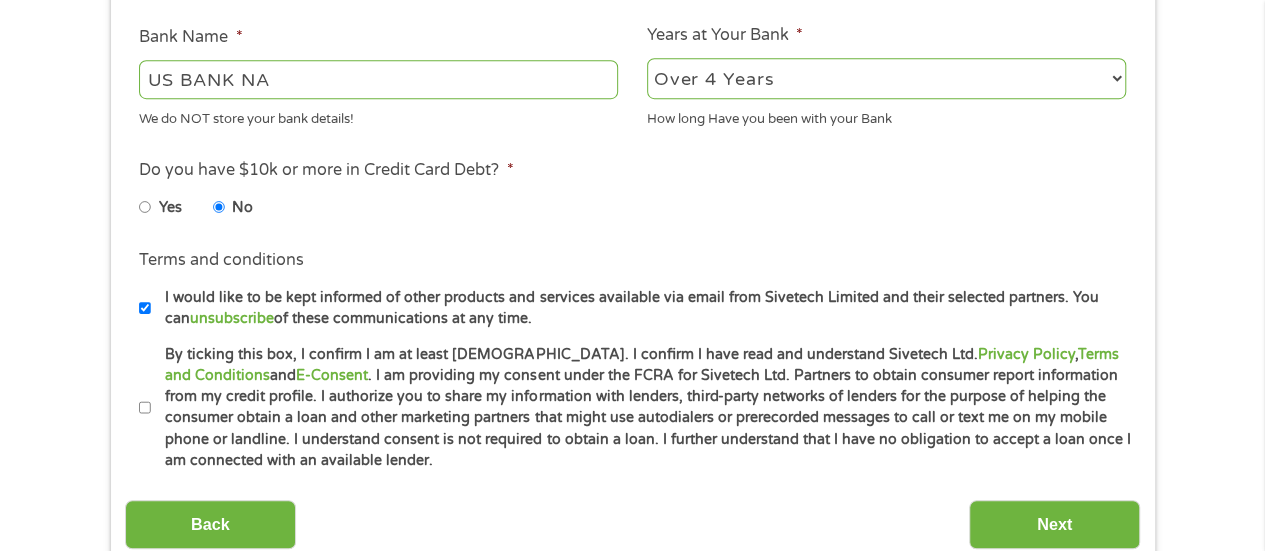 scroll, scrollTop: 800, scrollLeft: 0, axis: vertical 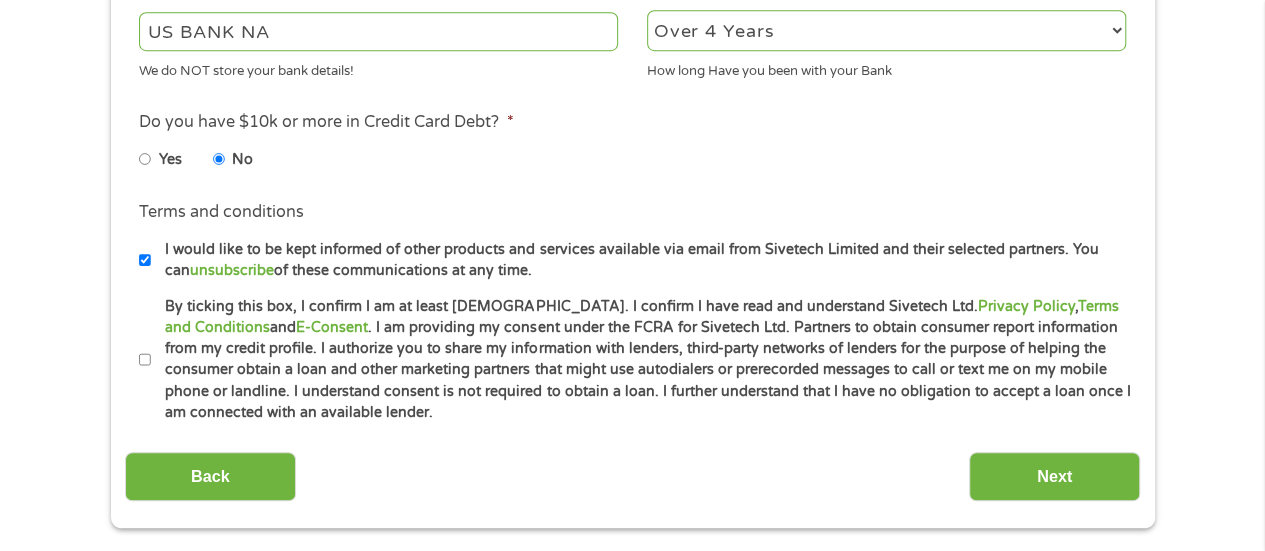 click on "I would like to be kept informed of other products and services available via email from Sivetech Limited and their selected partners. You can   unsubscribe   of these communications at any time." at bounding box center [145, 260] 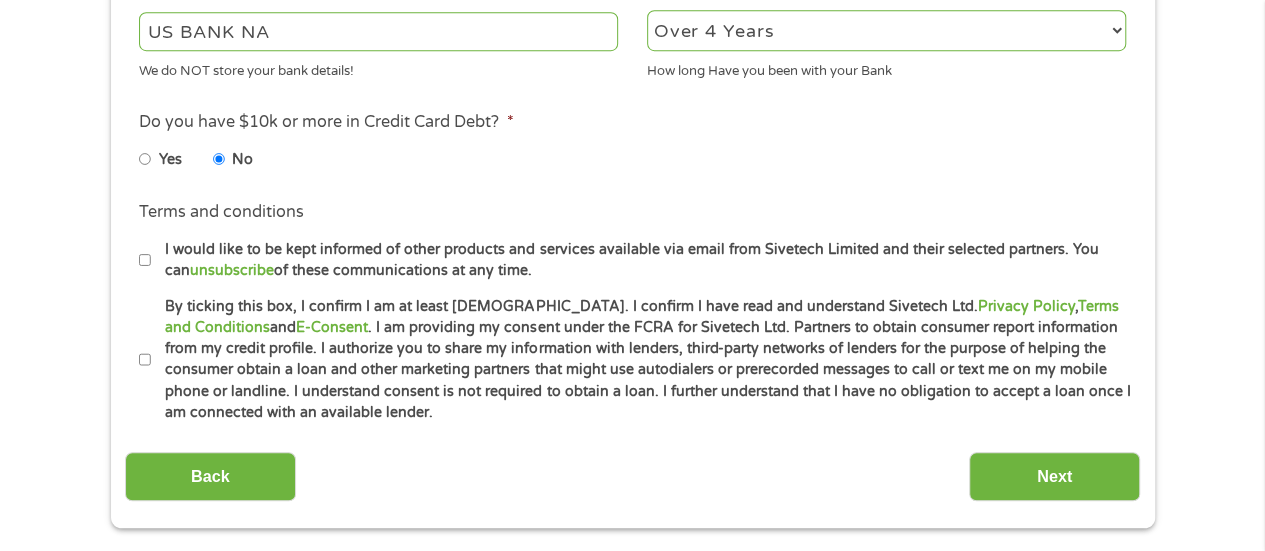 click on "By ticking this box, I confirm I am at least [DEMOGRAPHIC_DATA]. I confirm I have read and understand Sivetech Ltd.  Privacy Policy ,  Terms and Conditions  and  E-Consent . I am providing my consent under the FCRA for Sivetech Ltd. Partners to obtain consumer report information from my credit profile. I authorize you to share my information with lenders, third-party networks of lenders for the purpose of helping the consumer obtain a loan and other marketing partners that might use autodialers or prerecorded messages to call or text me on my mobile phone or landline. I understand consent is not required to obtain a loan. I further understand that I have no obligation to accept a loan once I am connected with an available lender." at bounding box center [145, 360] 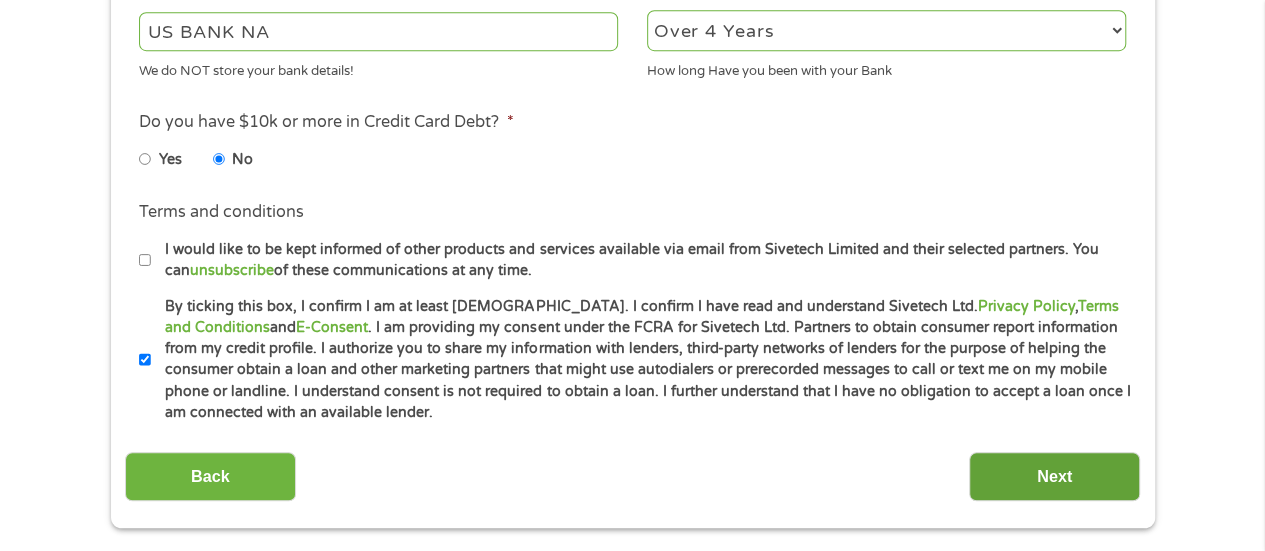 click on "Next" at bounding box center (1054, 476) 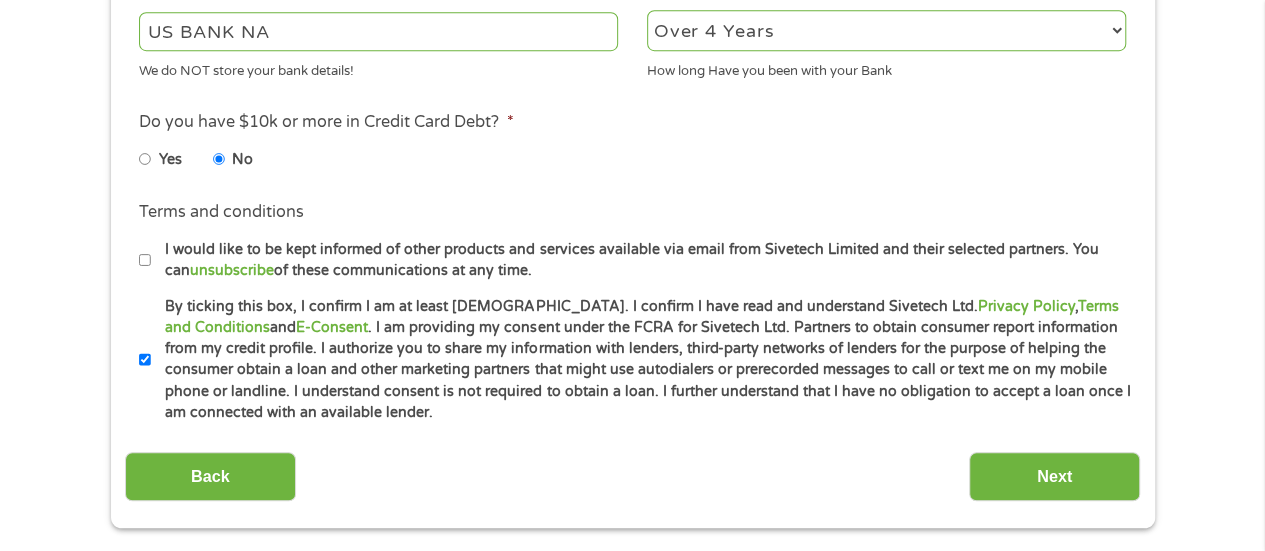 scroll, scrollTop: 8, scrollLeft: 8, axis: both 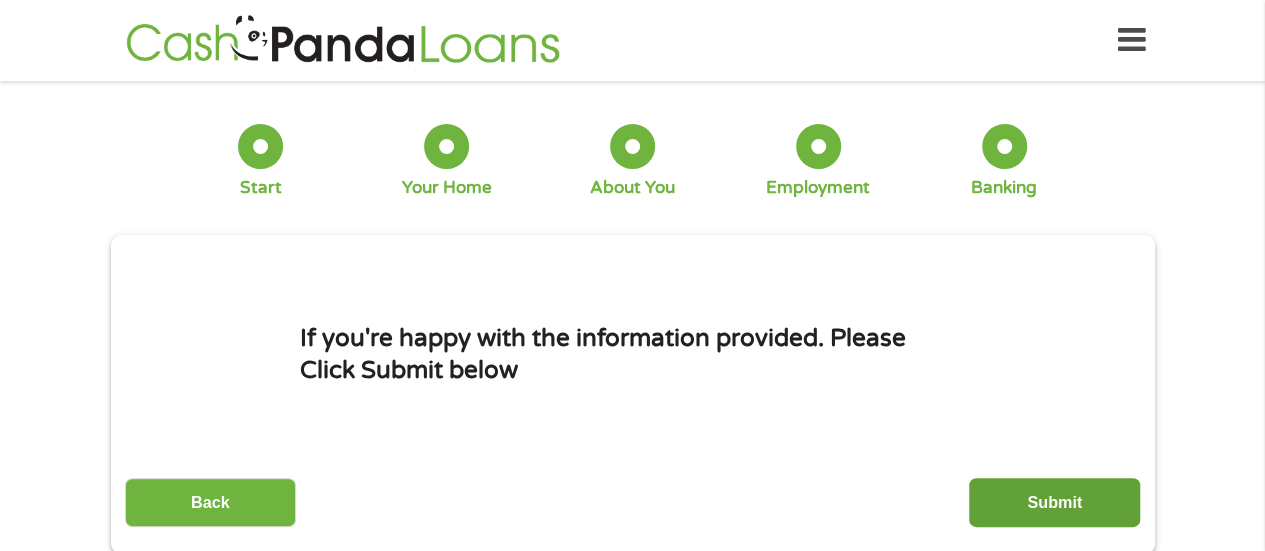 click on "Submit" at bounding box center (1054, 502) 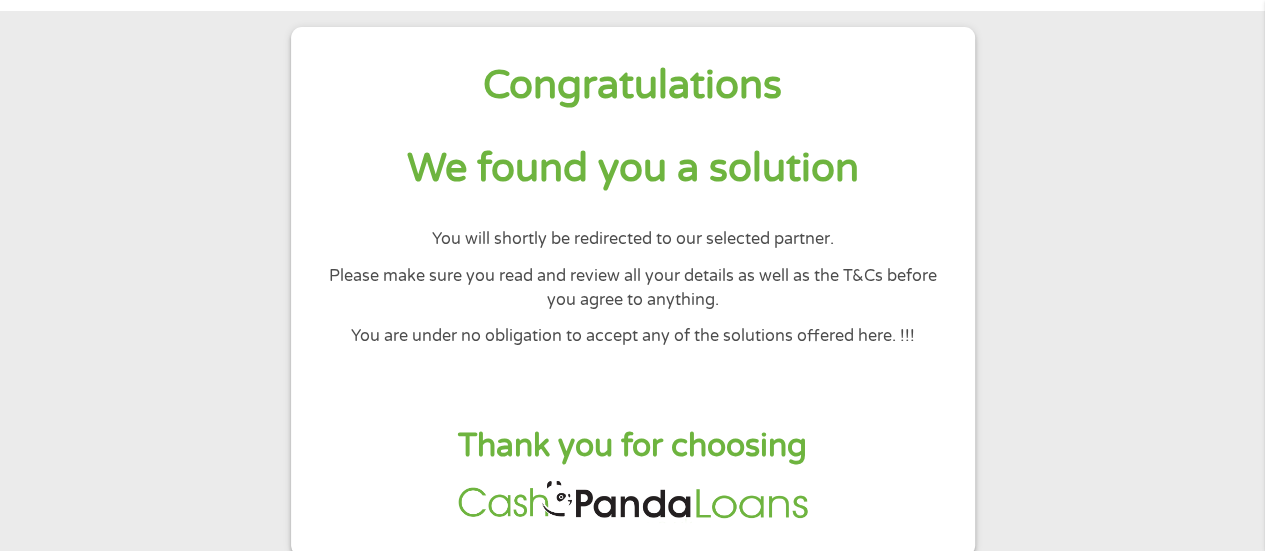 scroll, scrollTop: 100, scrollLeft: 0, axis: vertical 